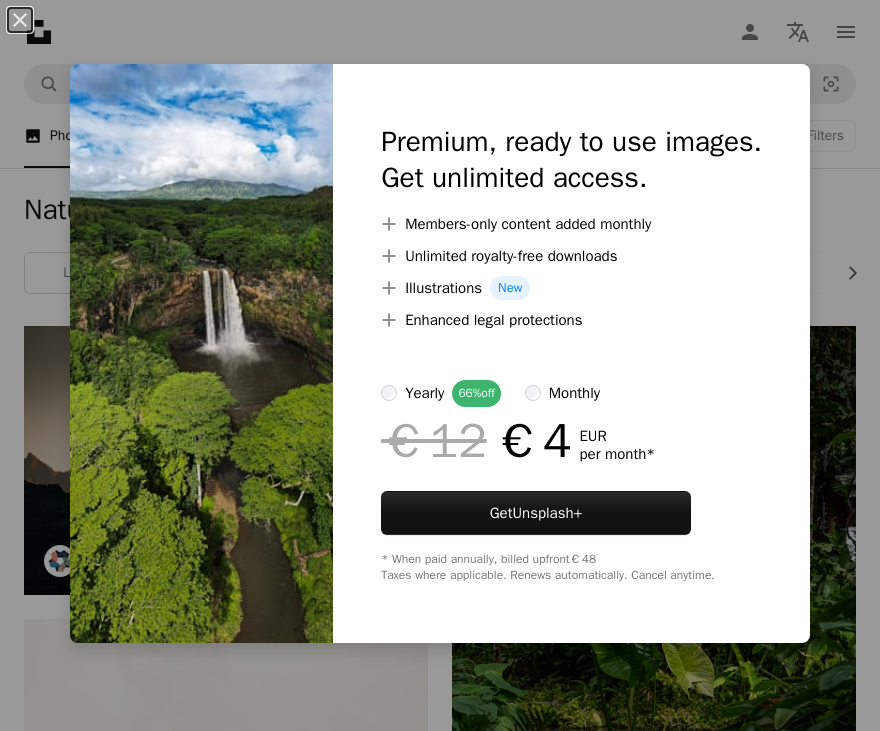 scroll, scrollTop: 1388, scrollLeft: 0, axis: vertical 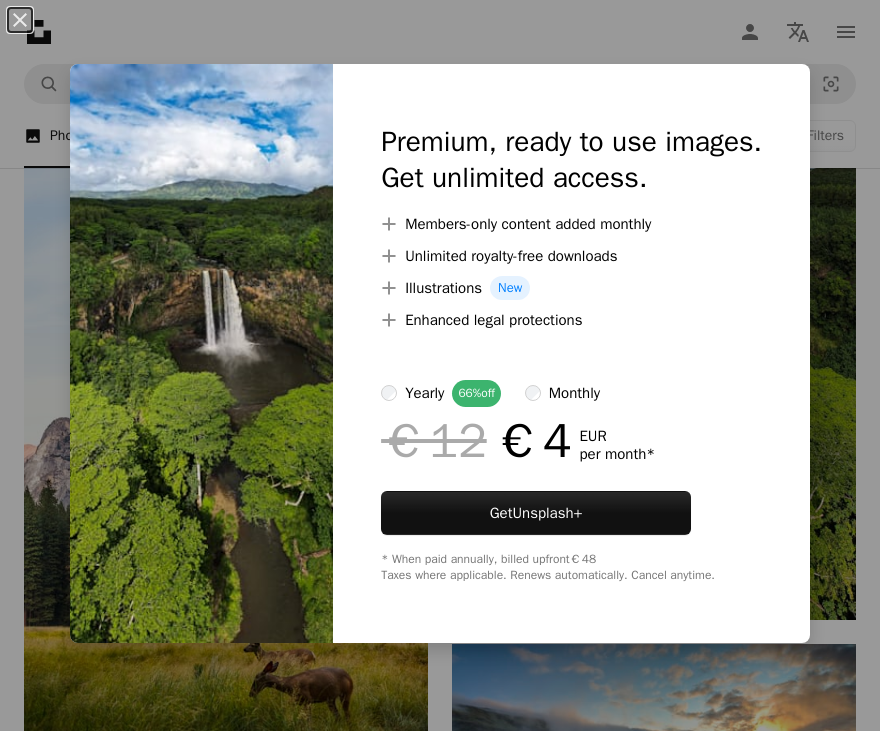 click on "An X shape Premium, ready to use images. Get unlimited access. A plus sign Members-only content added monthly A plus sign Unlimited royalty-free downloads A plus sign Illustrations  New A plus sign Enhanced legal protections yearly 66%  off monthly €12   €4 EUR per month * Get  Unsplash+ * When paid annually, billed upfront  €48 Taxes where applicable. Renews automatically. Cancel anytime." at bounding box center (440, 365) 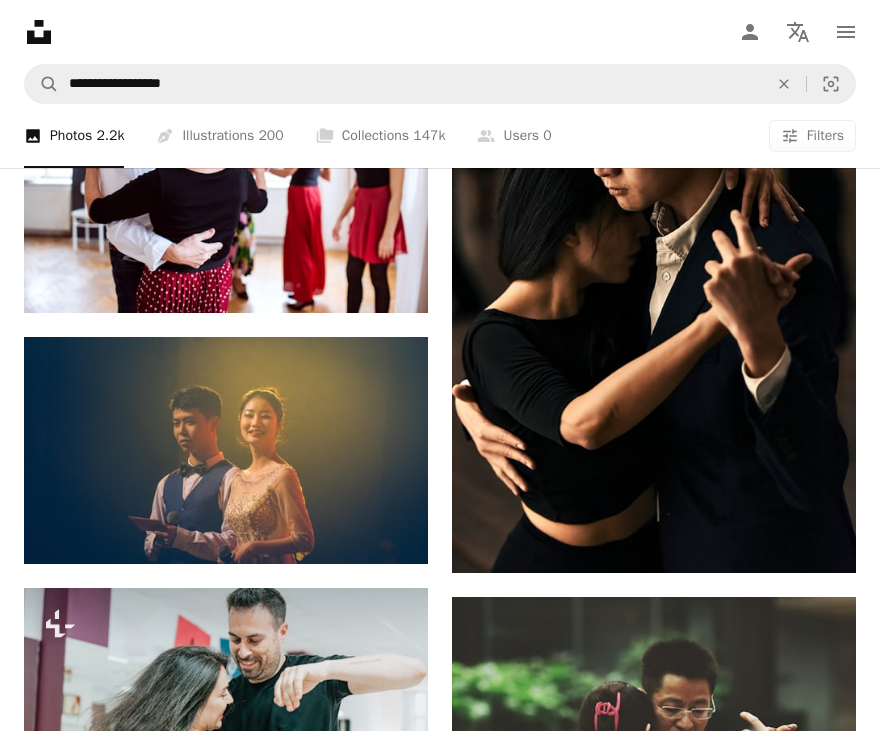 scroll, scrollTop: 25492, scrollLeft: 0, axis: vertical 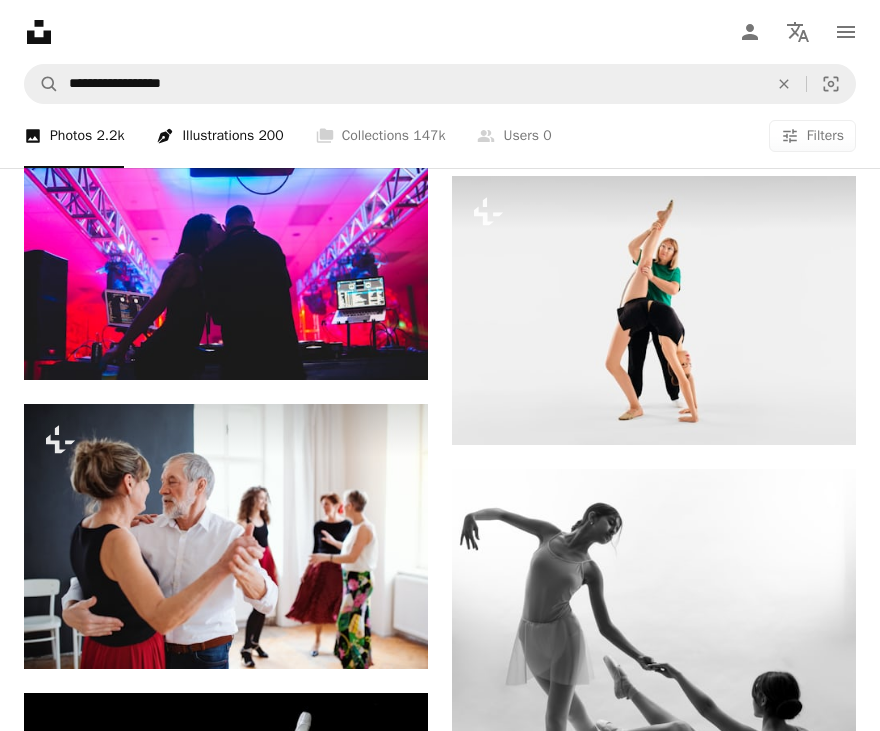 click on "Pen Tool Illustrations   200" at bounding box center (219, 136) 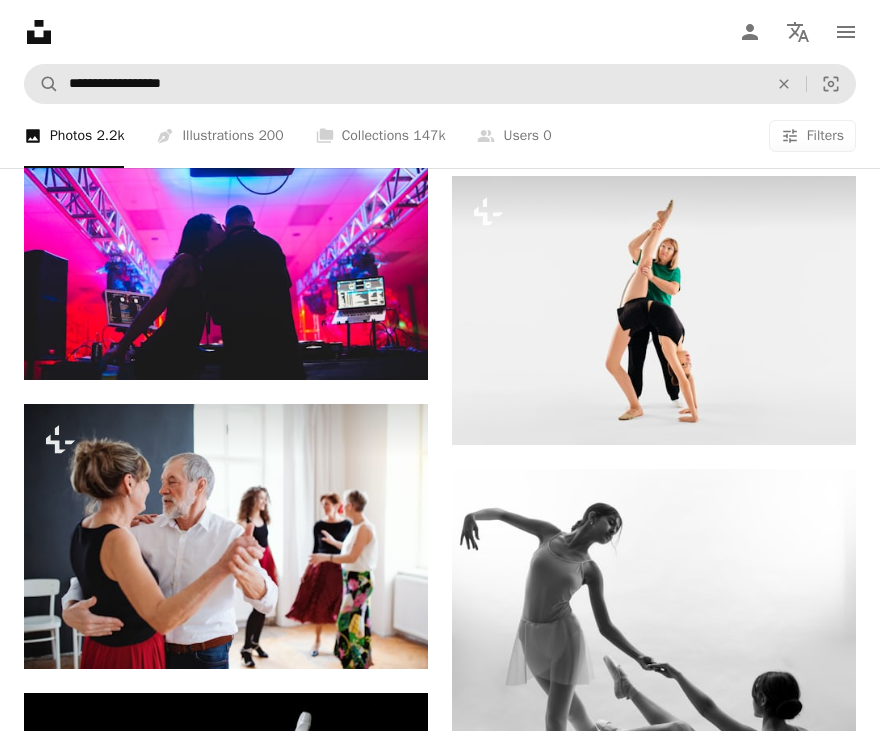 scroll, scrollTop: 0, scrollLeft: 0, axis: both 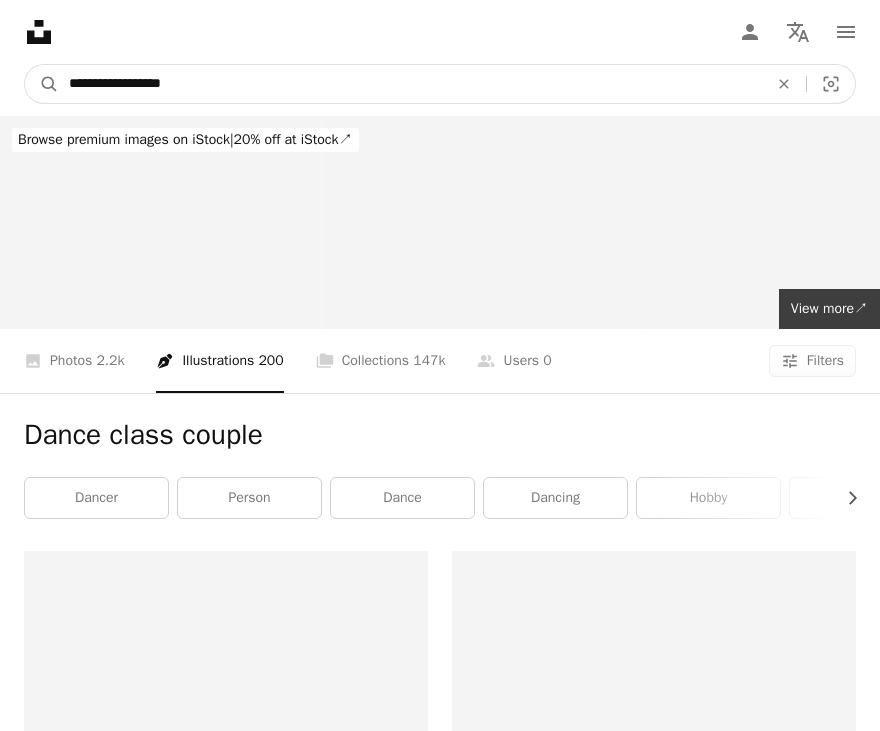 click on "**********" at bounding box center (410, 84) 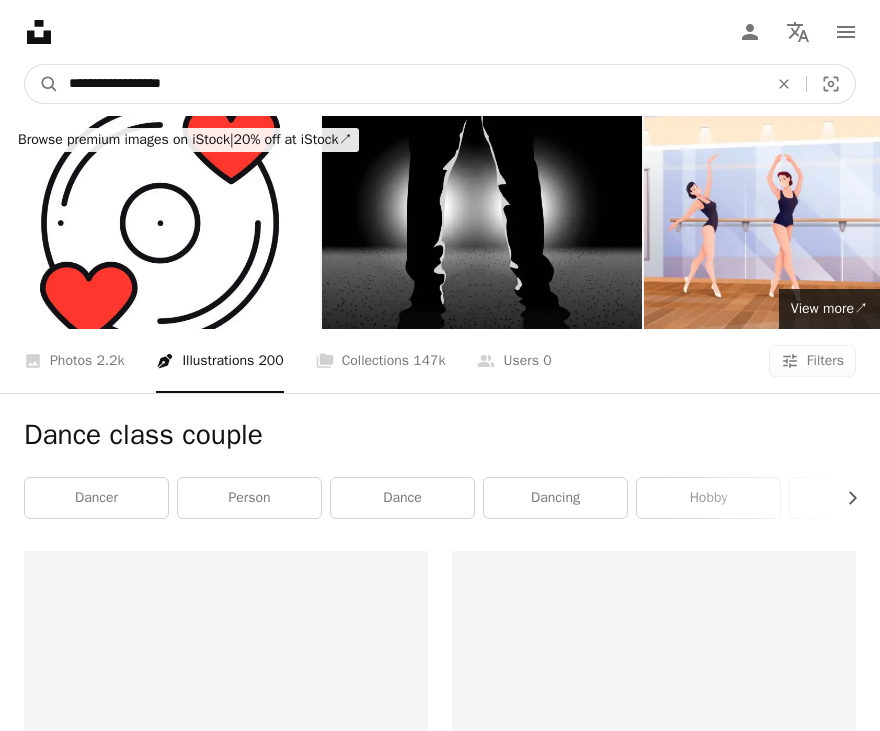 click on "**********" at bounding box center [410, 84] 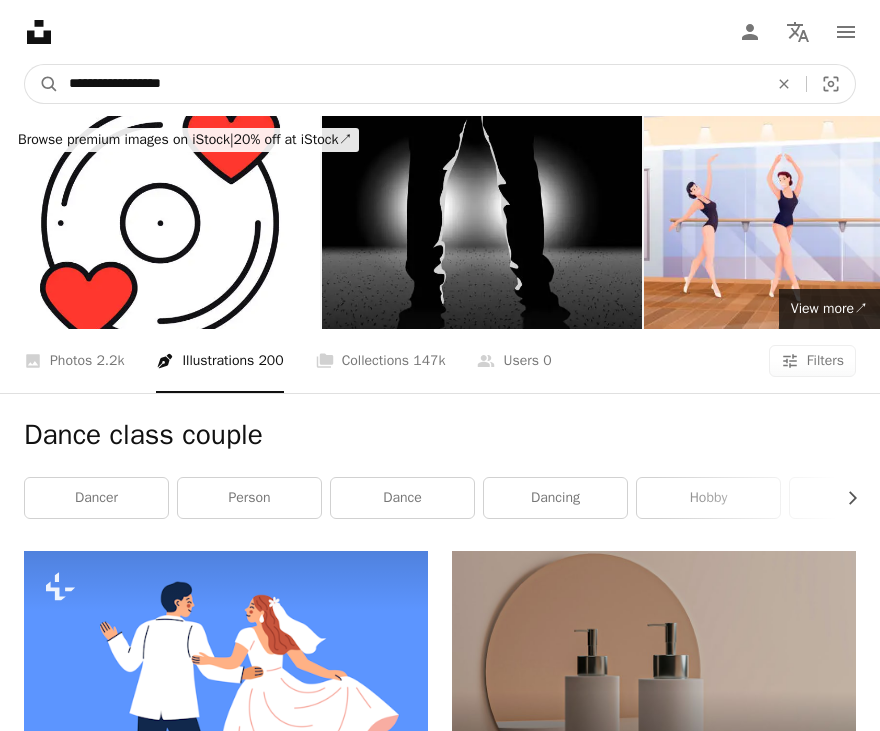 click on "**********" at bounding box center (410, 84) 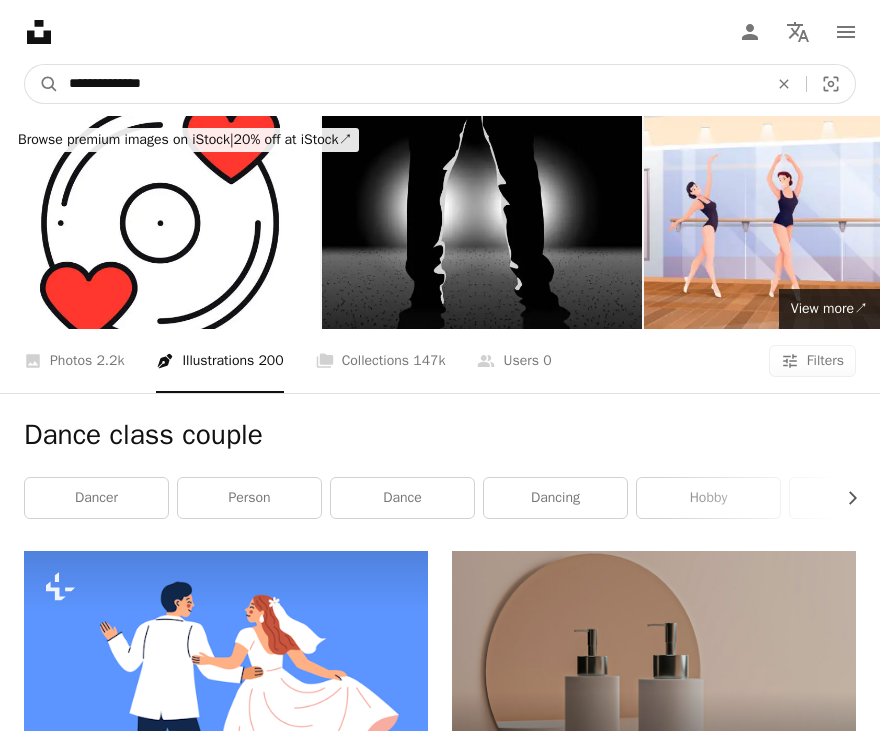 type on "**********" 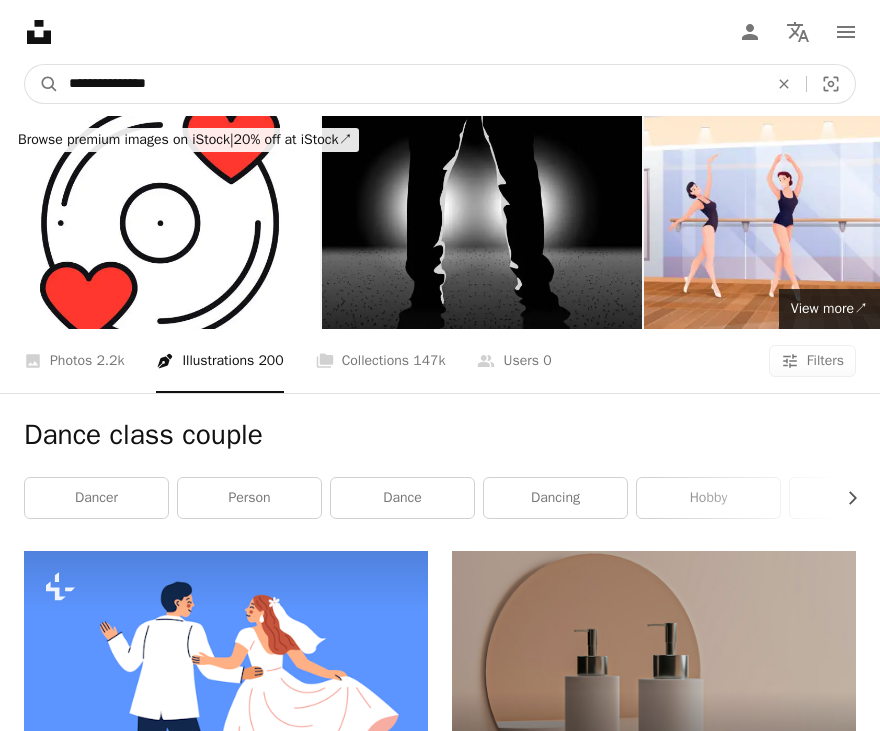 click on "A magnifying glass" at bounding box center (42, 84) 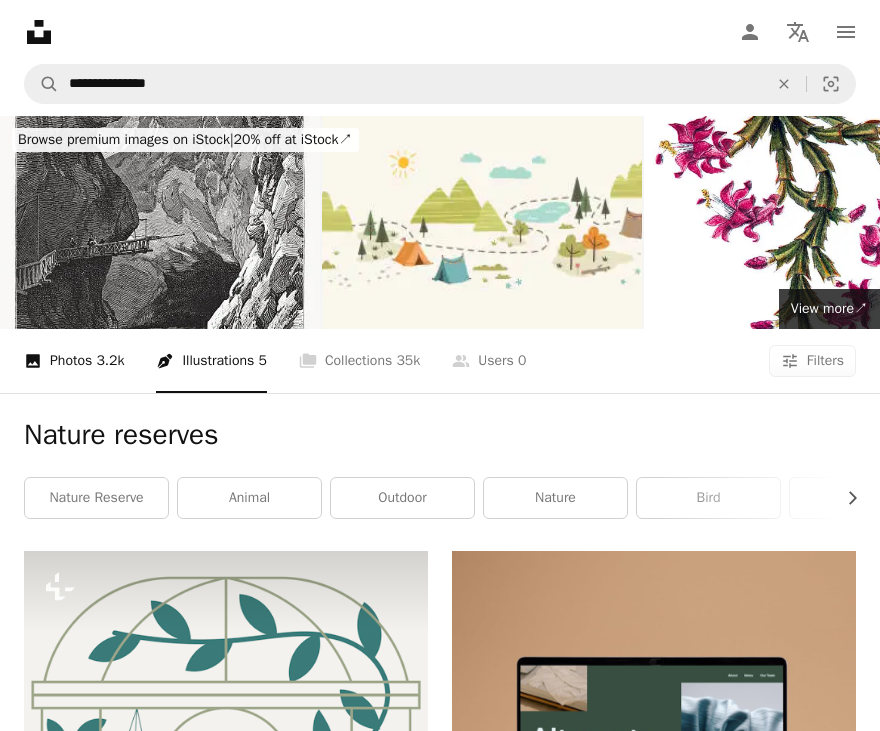 click on "A photo Photos   3.2k" at bounding box center (74, 361) 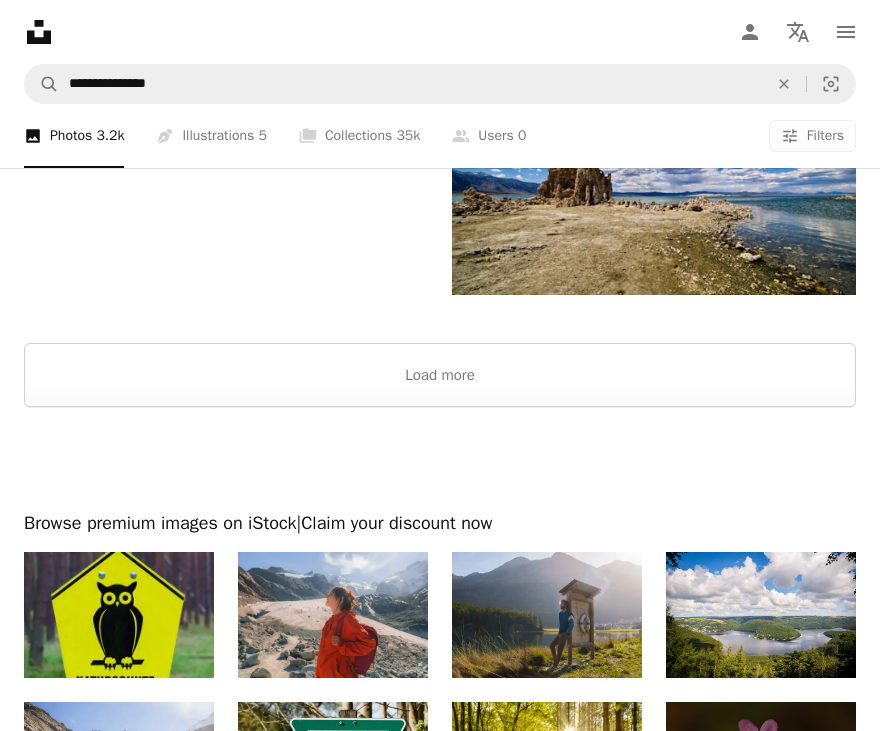 scroll, scrollTop: 4946, scrollLeft: 0, axis: vertical 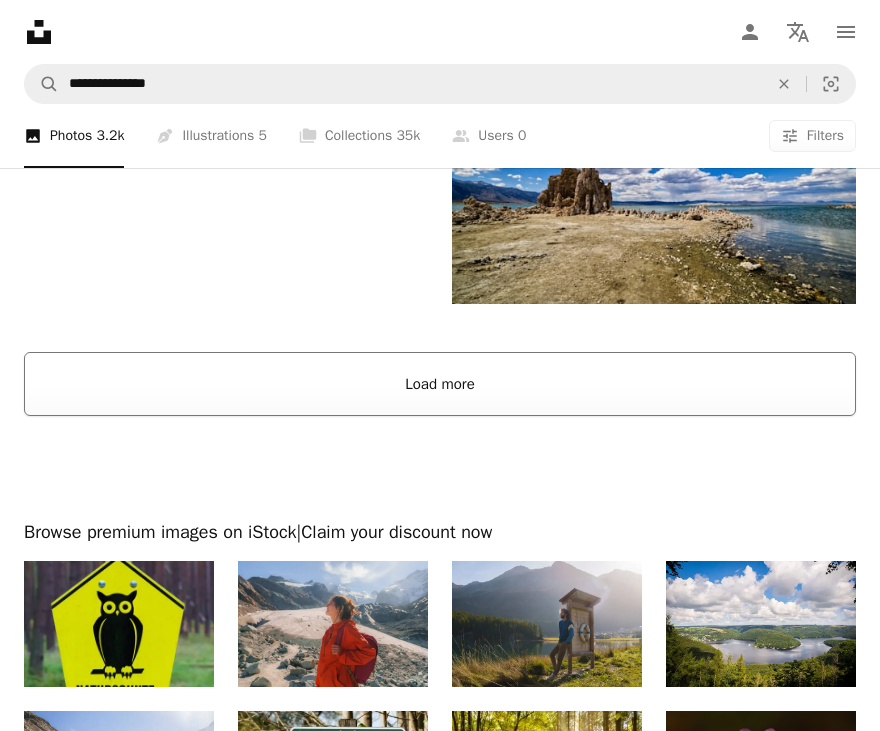 click on "Load more" at bounding box center (440, 384) 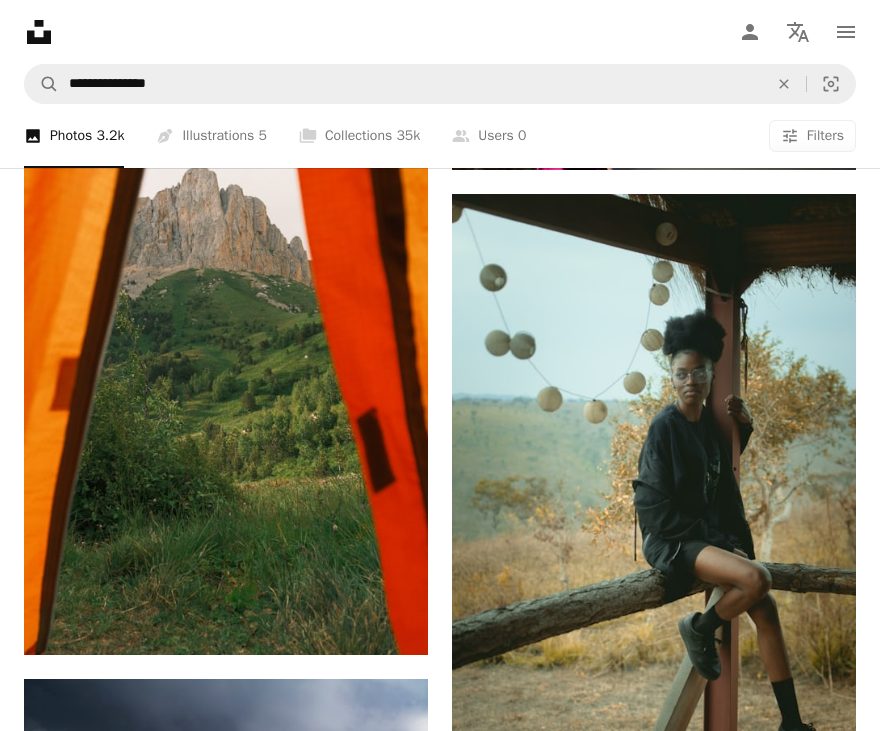 scroll, scrollTop: 14047, scrollLeft: 0, axis: vertical 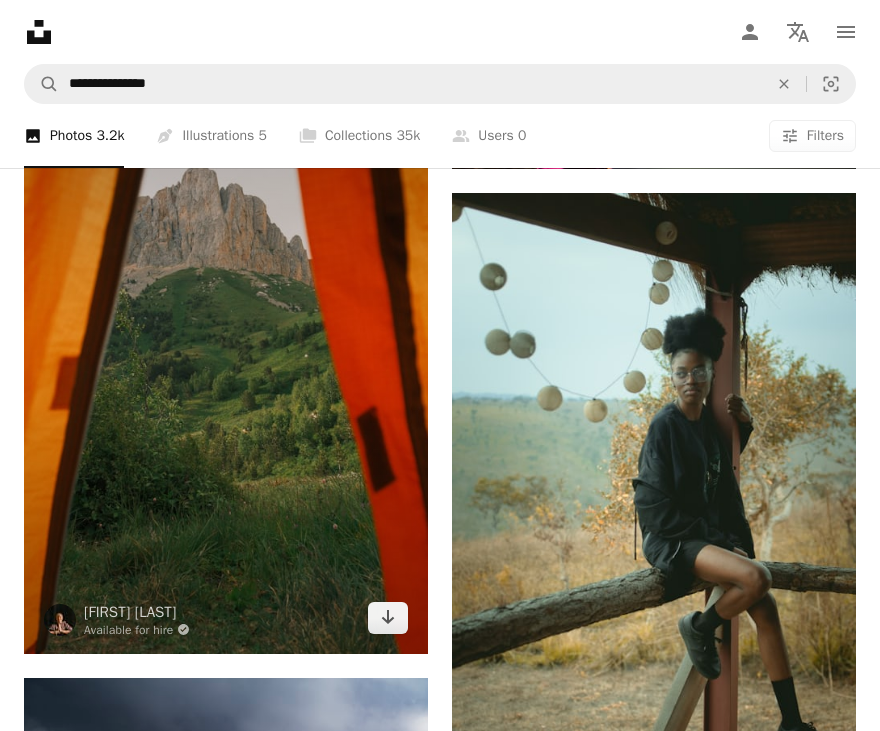 click at bounding box center (226, 351) 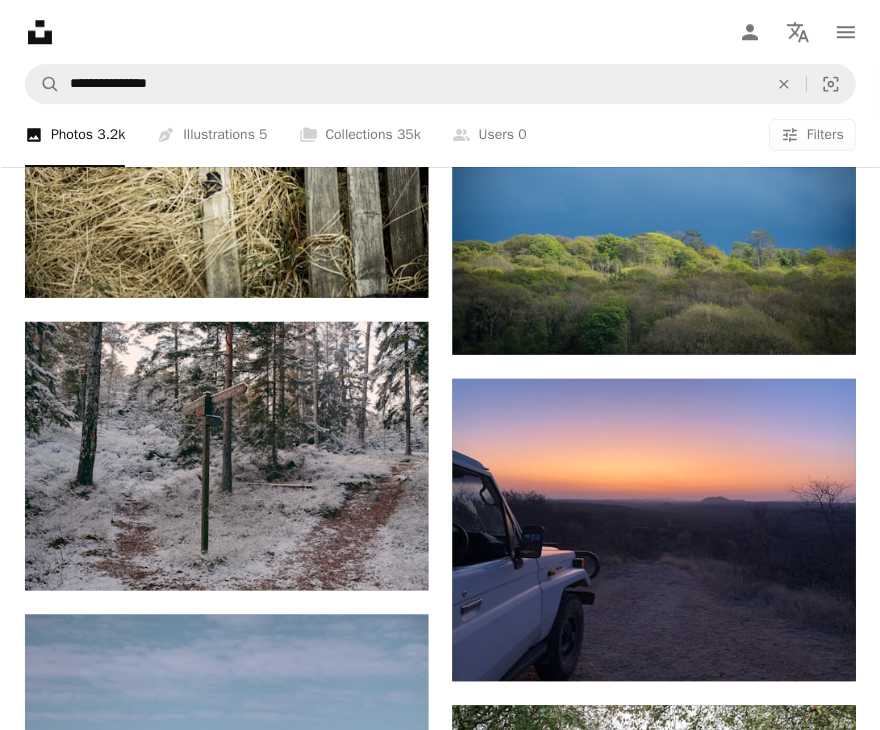 scroll, scrollTop: 47340, scrollLeft: 0, axis: vertical 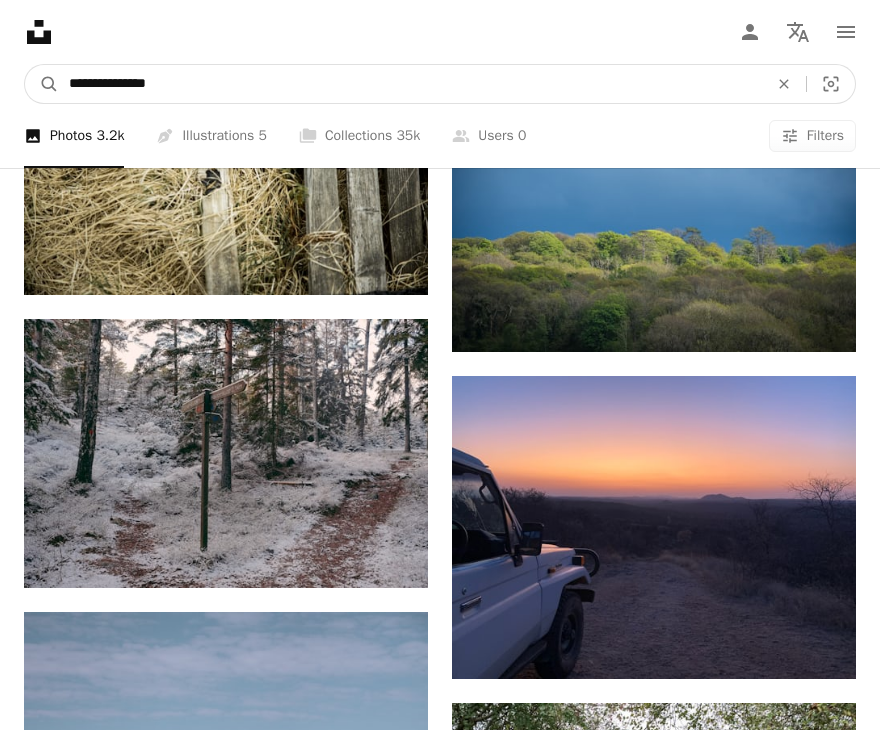 click on "**********" at bounding box center [410, 84] 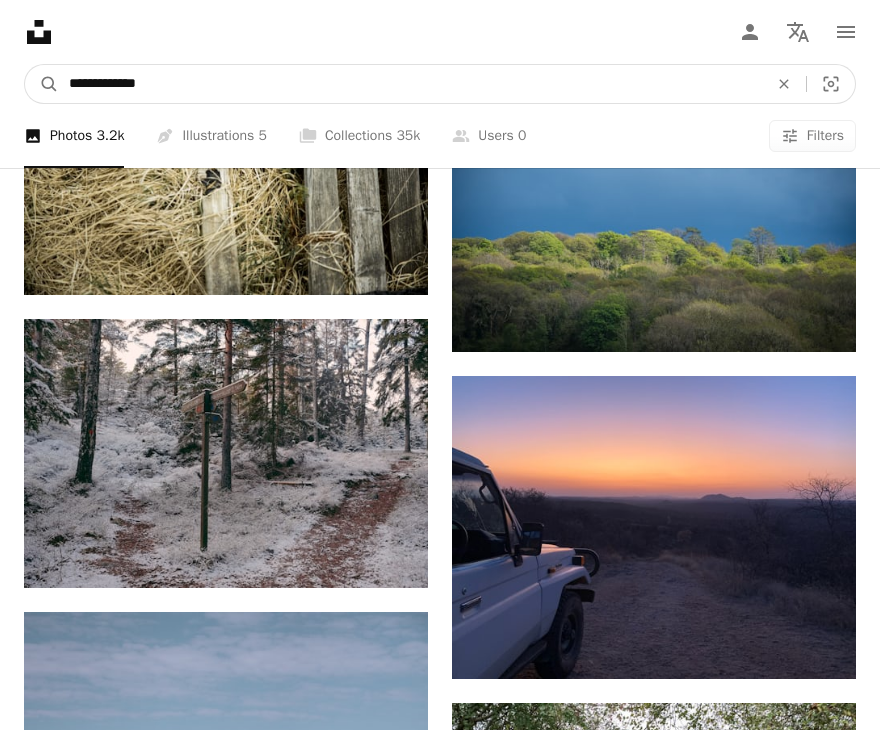 type on "**********" 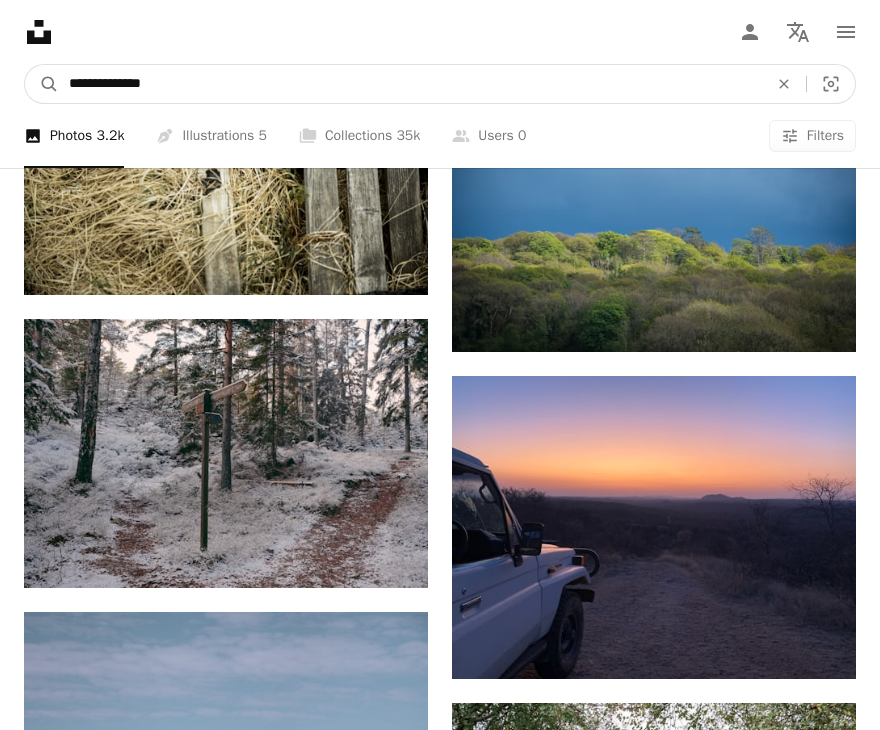click on "A magnifying glass" at bounding box center [42, 84] 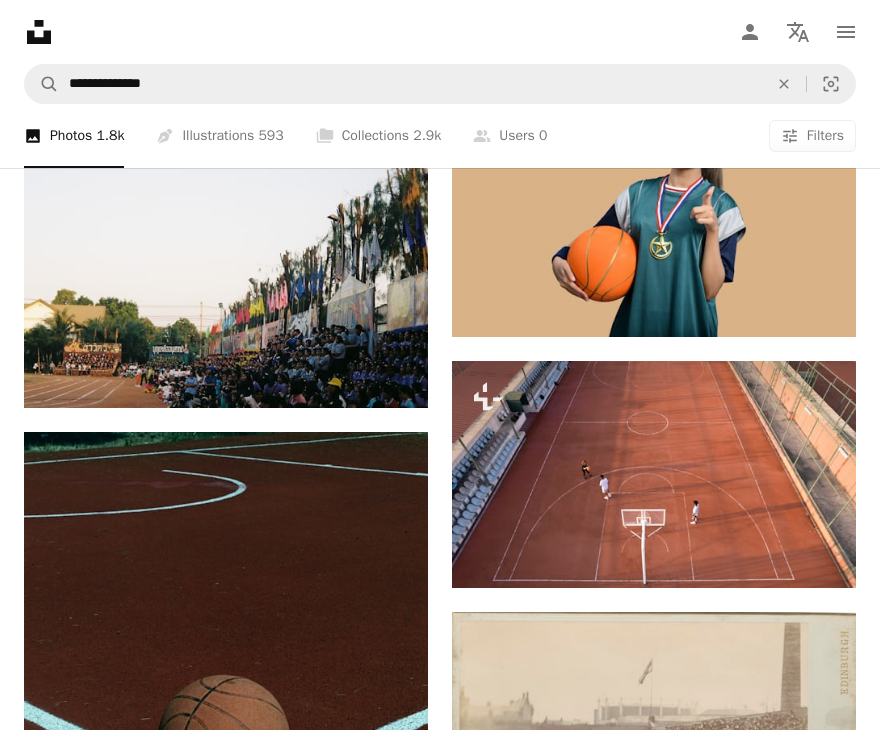 scroll, scrollTop: 2384, scrollLeft: 0, axis: vertical 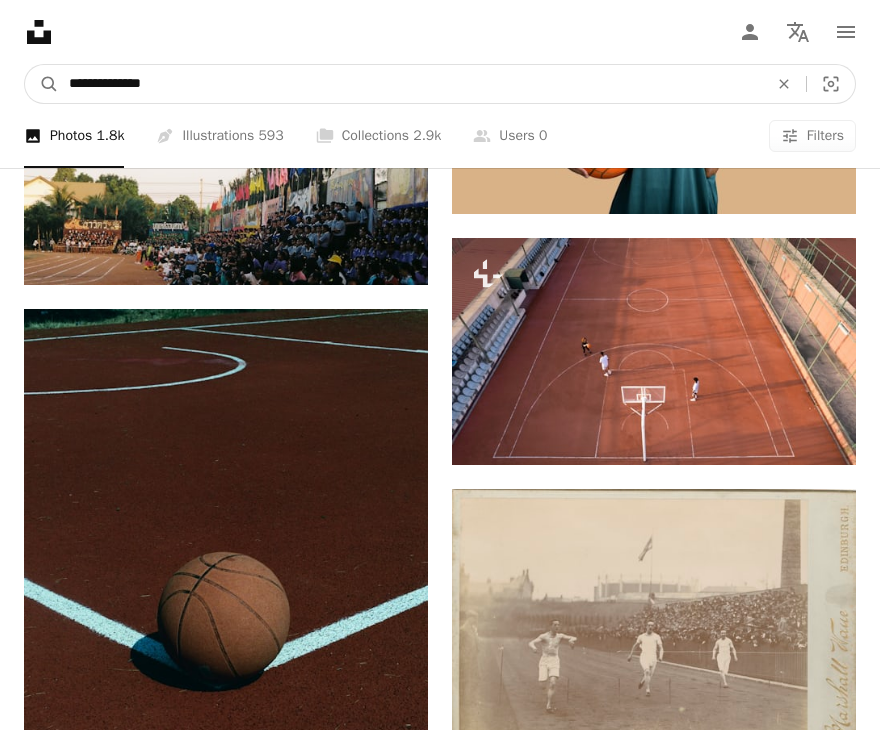 click on "**********" at bounding box center [410, 84] 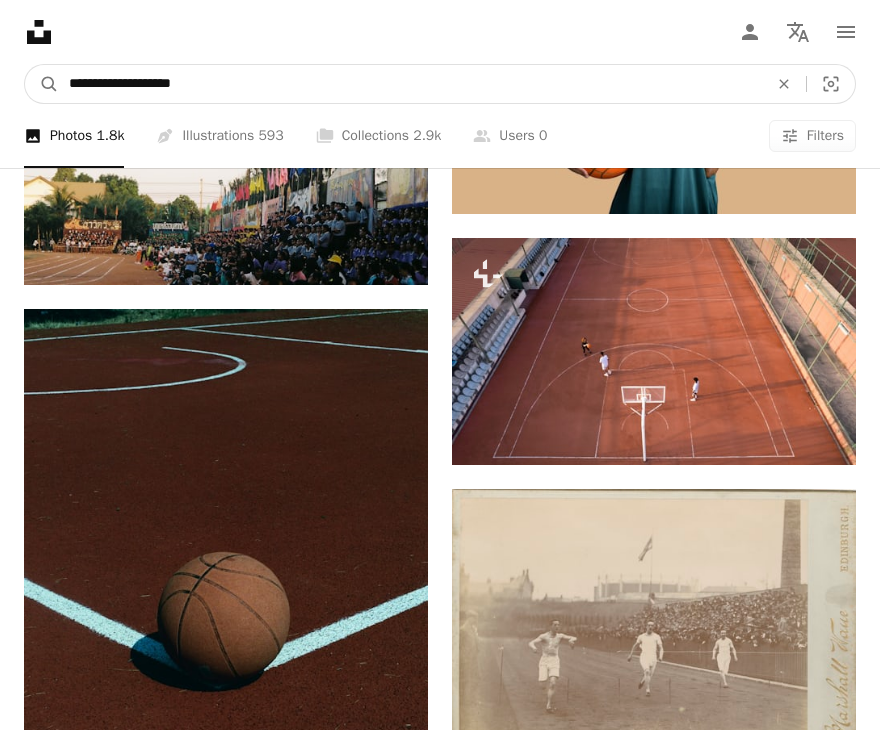 type on "**********" 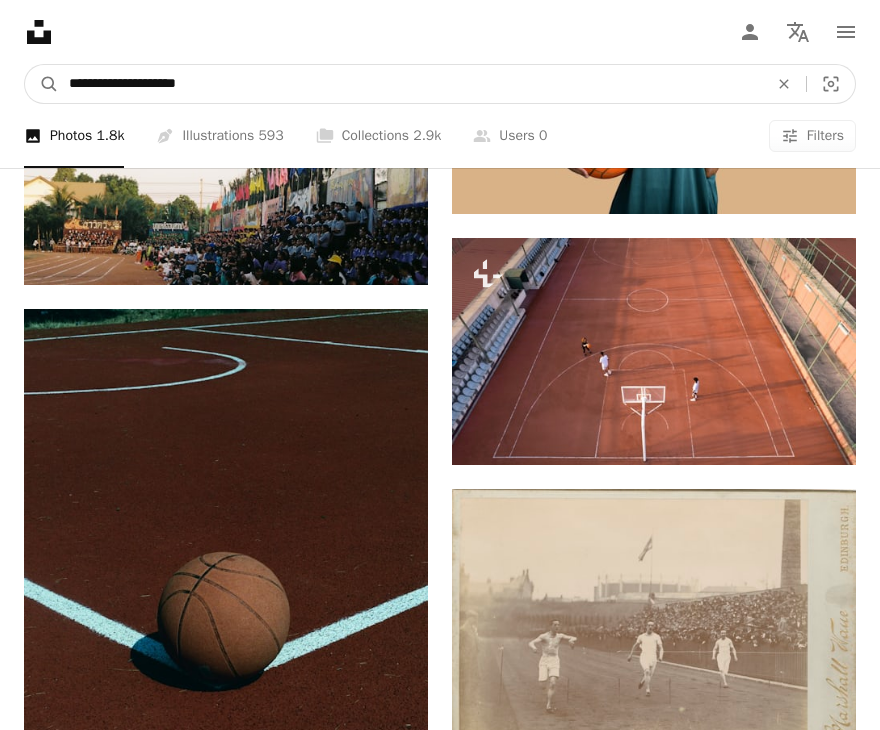 click on "A magnifying glass" at bounding box center [42, 84] 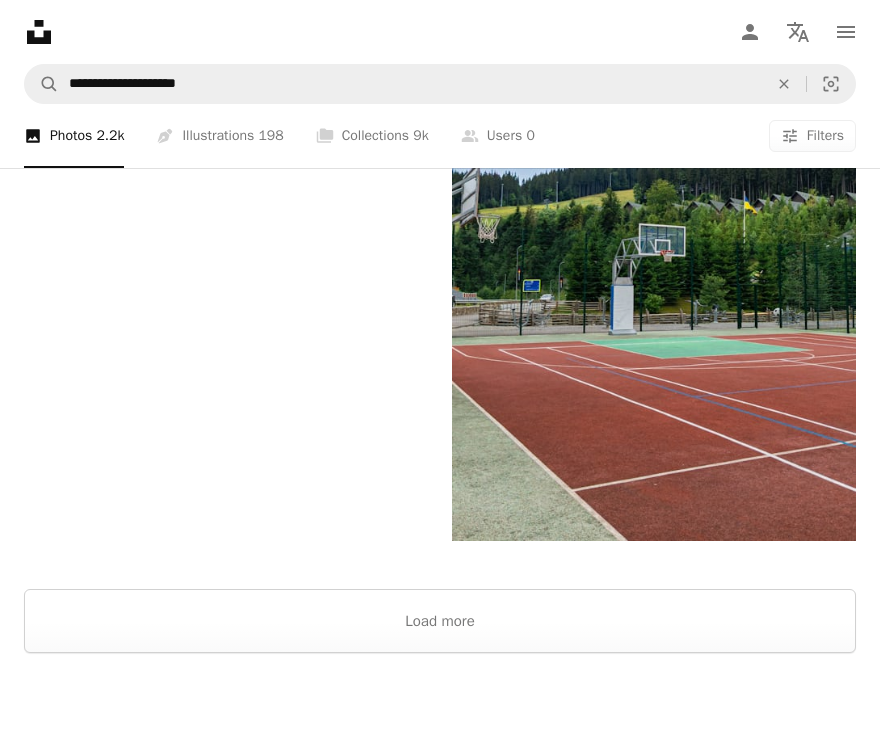 scroll, scrollTop: 4588, scrollLeft: 0, axis: vertical 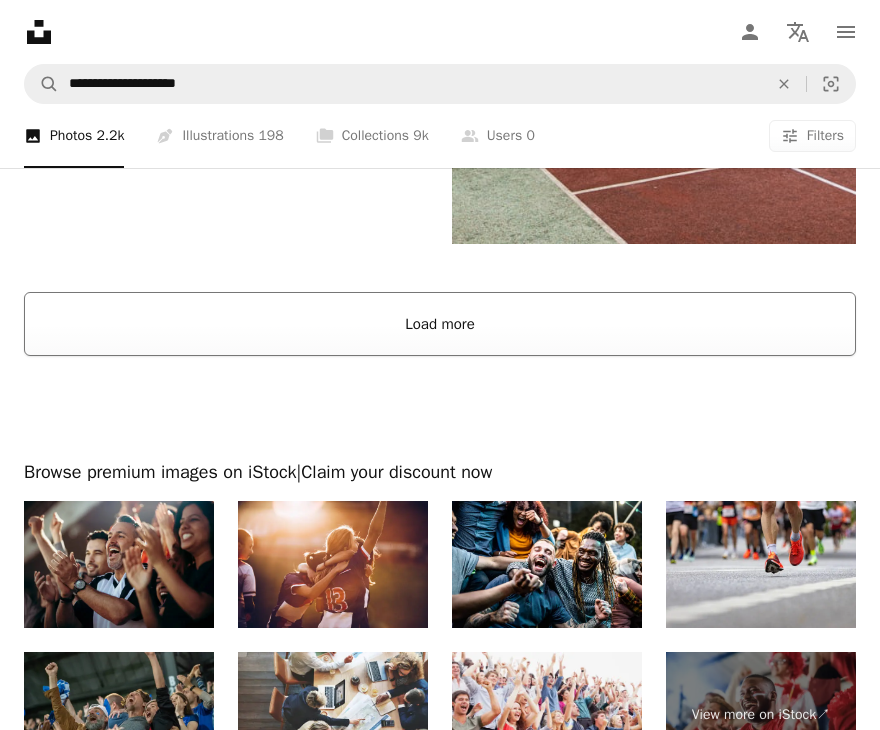 click on "Load more" at bounding box center [440, 324] 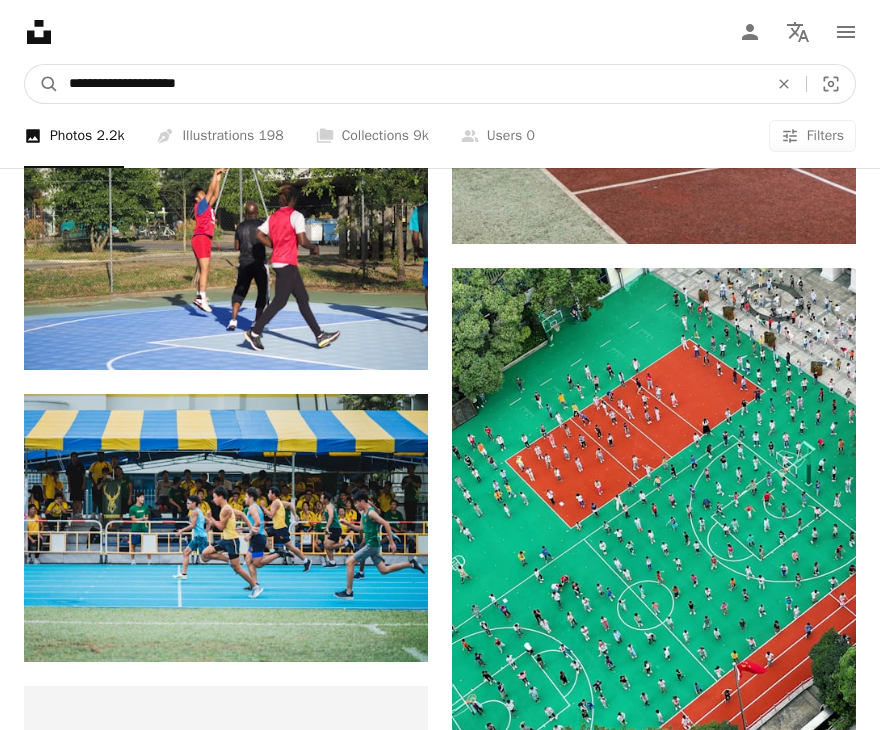 click on "**********" at bounding box center [410, 84] 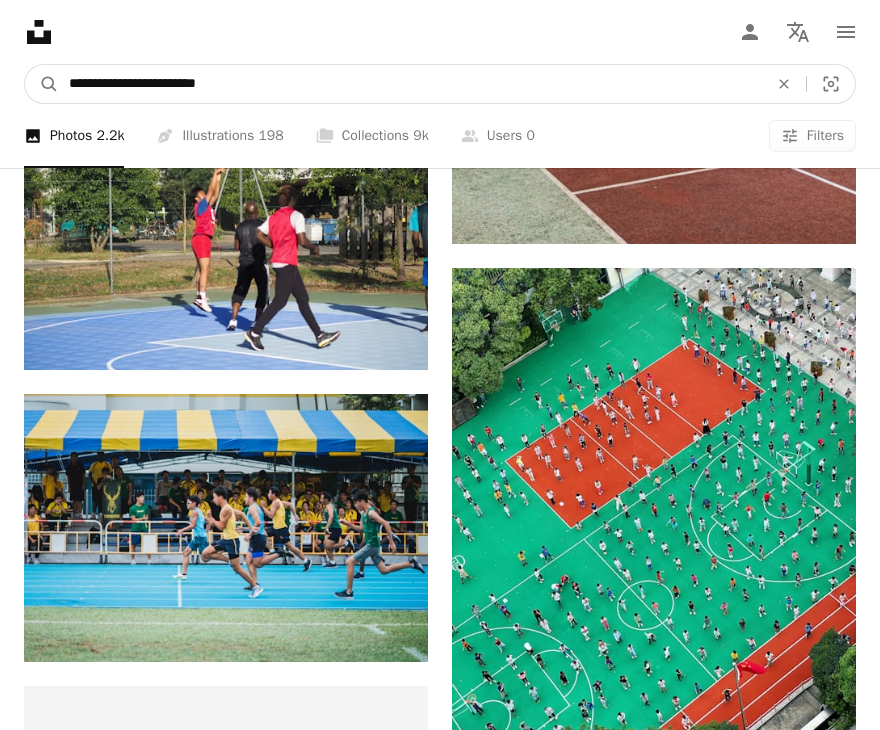 type on "**********" 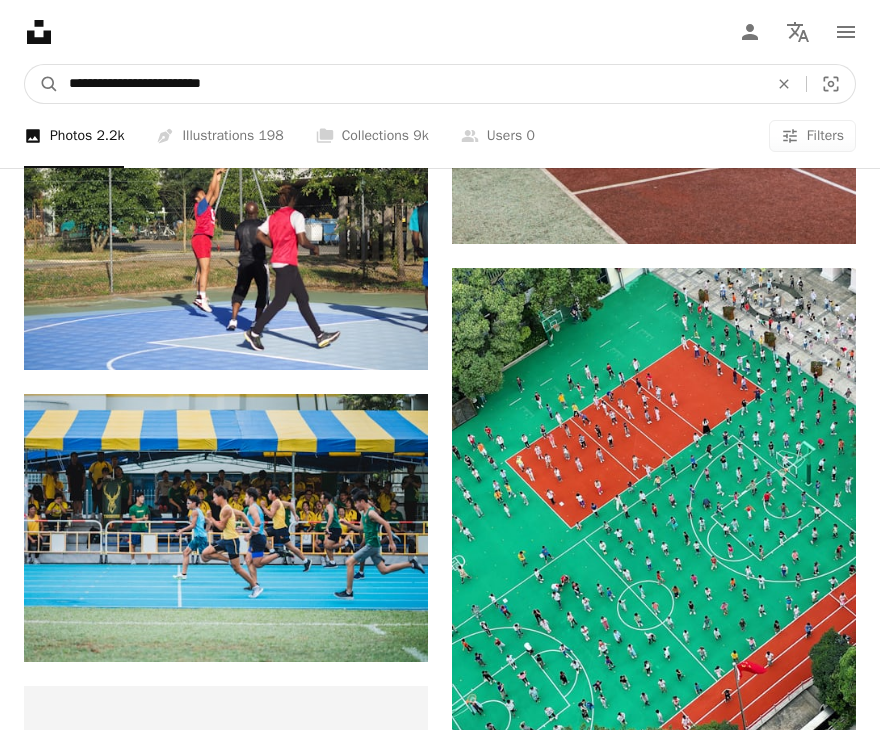 click on "A magnifying glass" at bounding box center (42, 84) 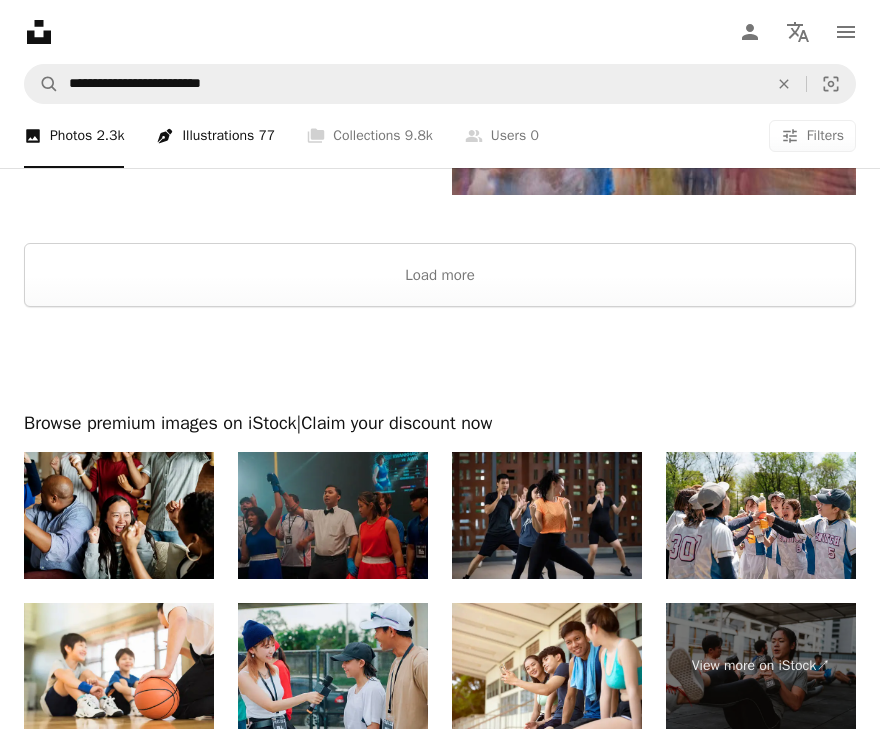 scroll, scrollTop: 3831, scrollLeft: 0, axis: vertical 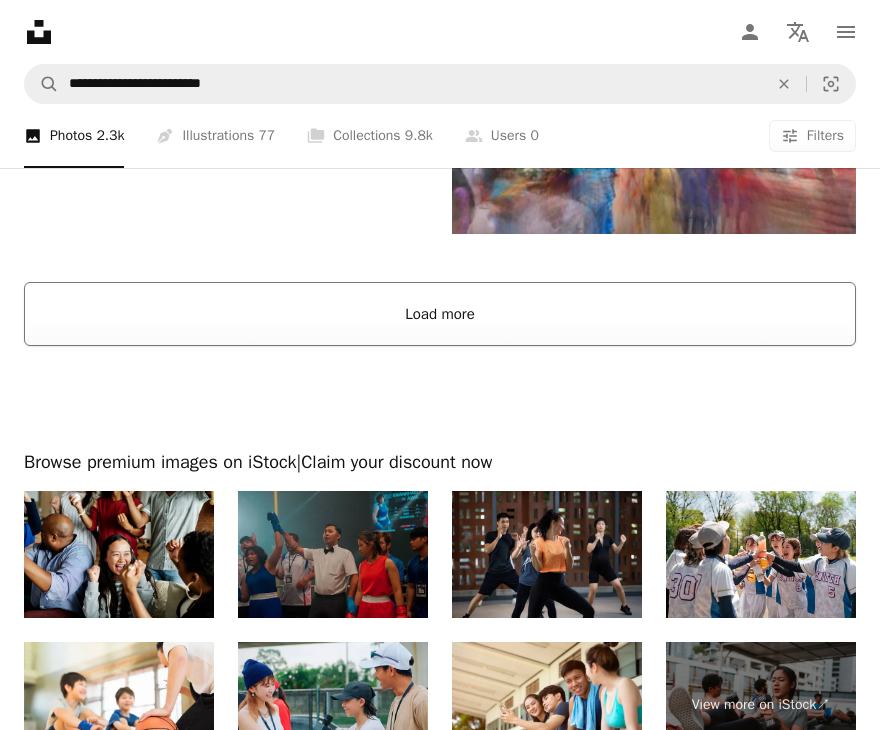click on "Load more" at bounding box center (440, 314) 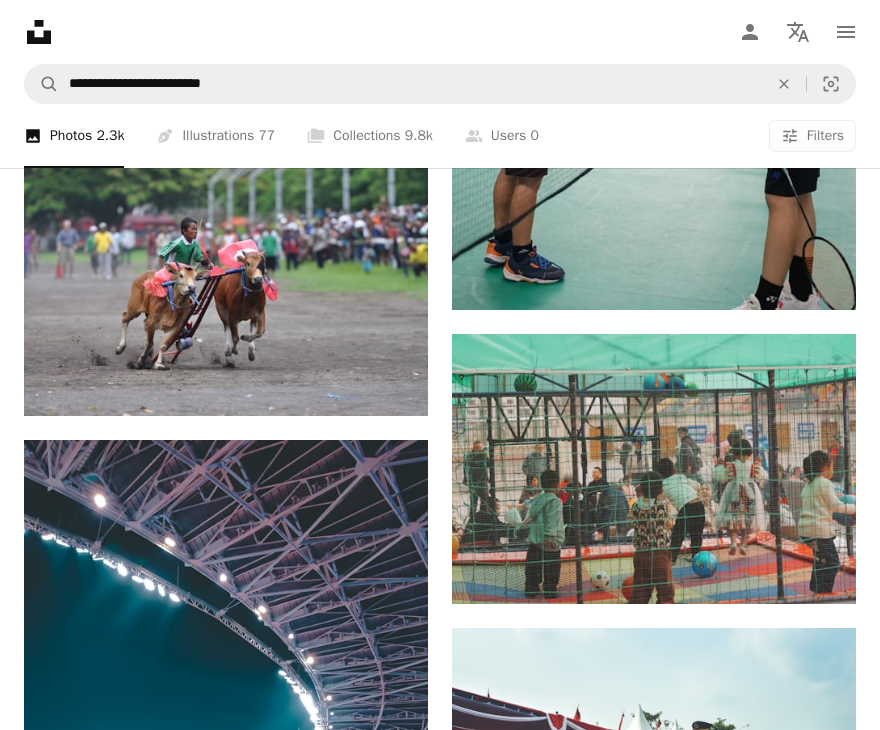 scroll, scrollTop: 16486, scrollLeft: 0, axis: vertical 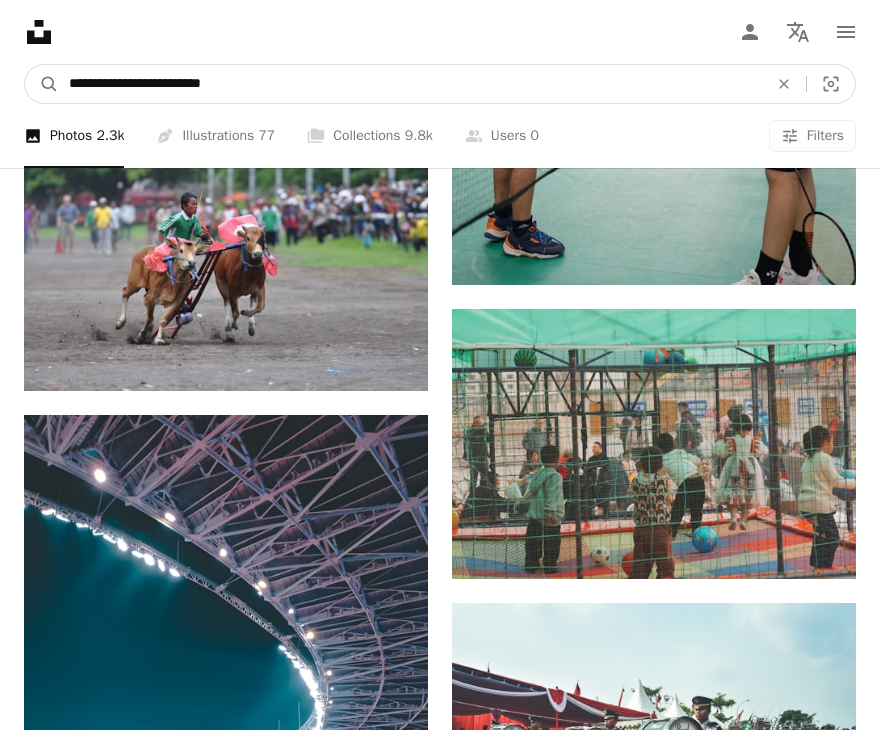 click on "**********" at bounding box center (410, 84) 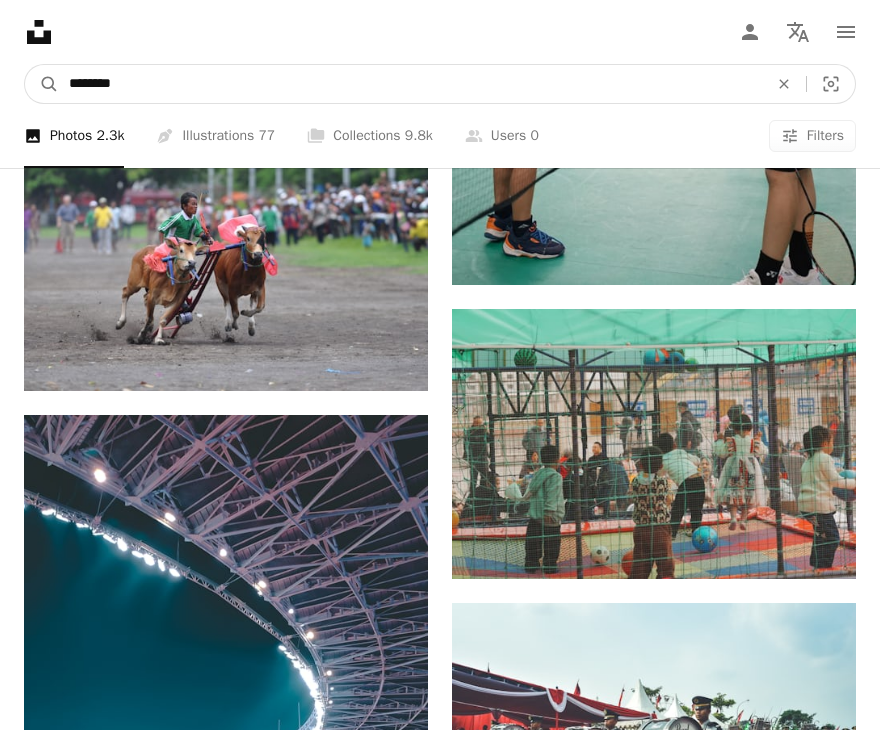 type on "*******" 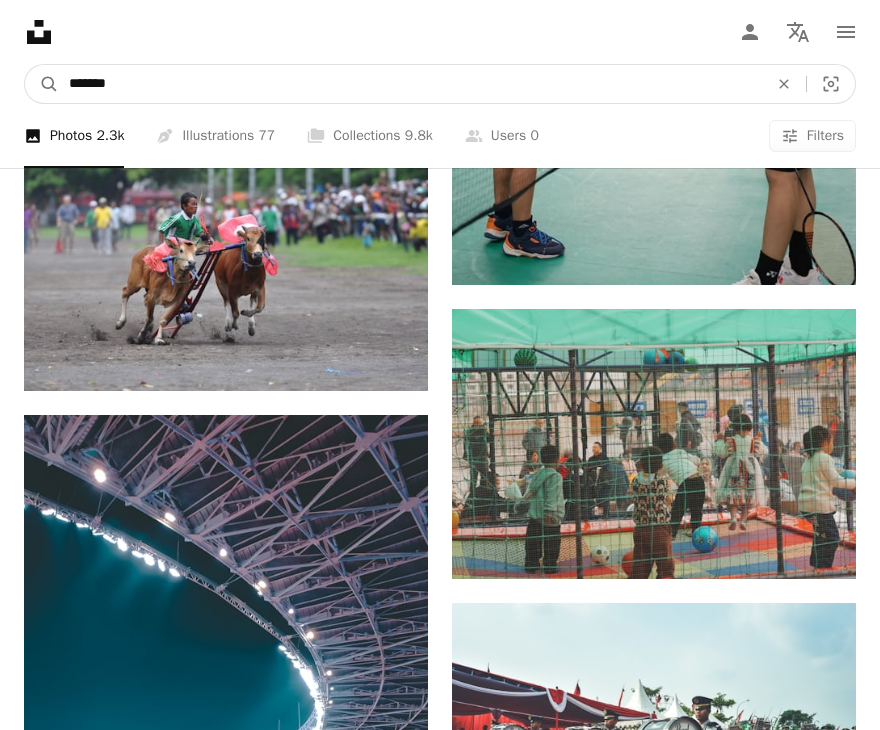click on "A magnifying glass" at bounding box center (42, 84) 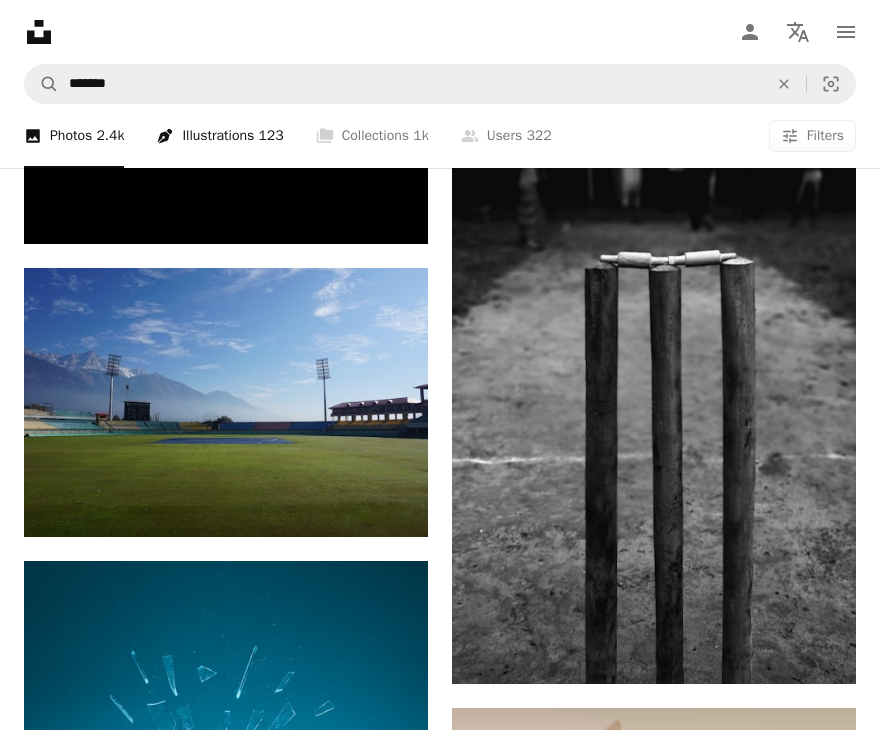 scroll, scrollTop: 4057, scrollLeft: 0, axis: vertical 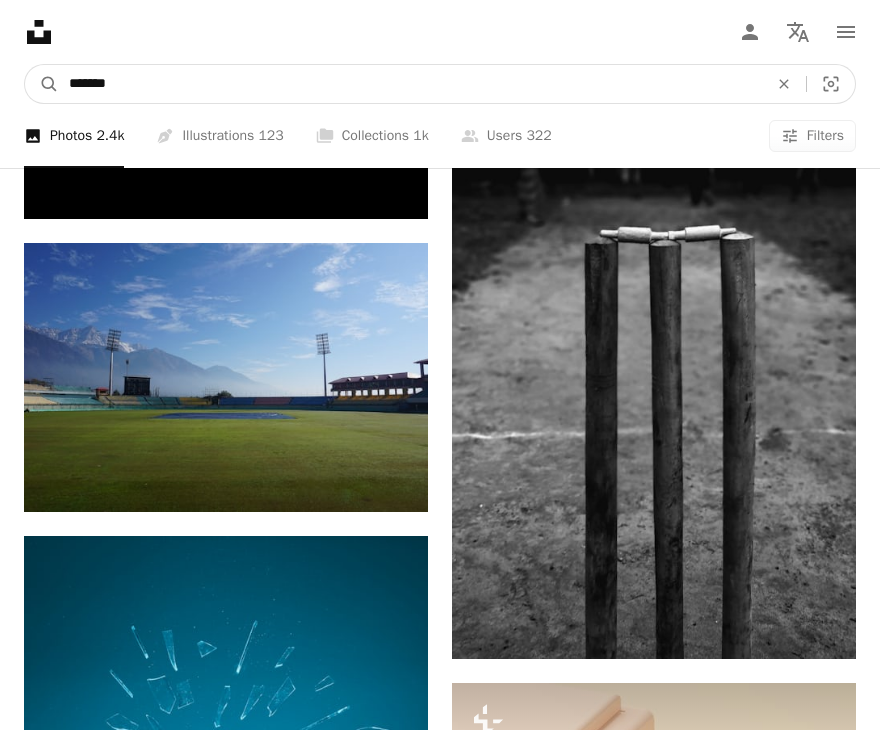 click on "*******" at bounding box center [410, 84] 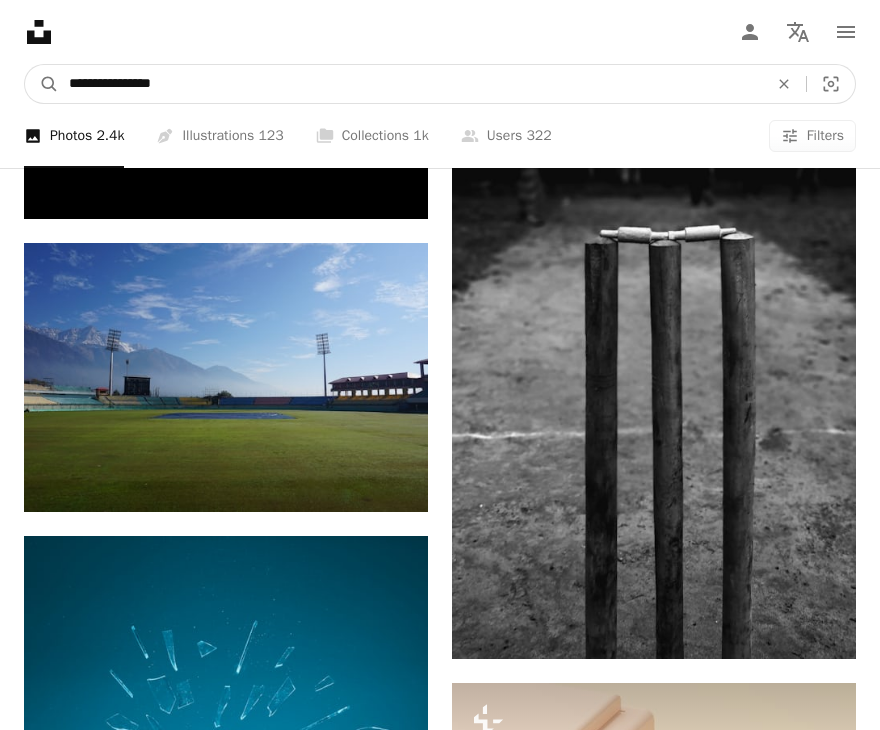 type on "**********" 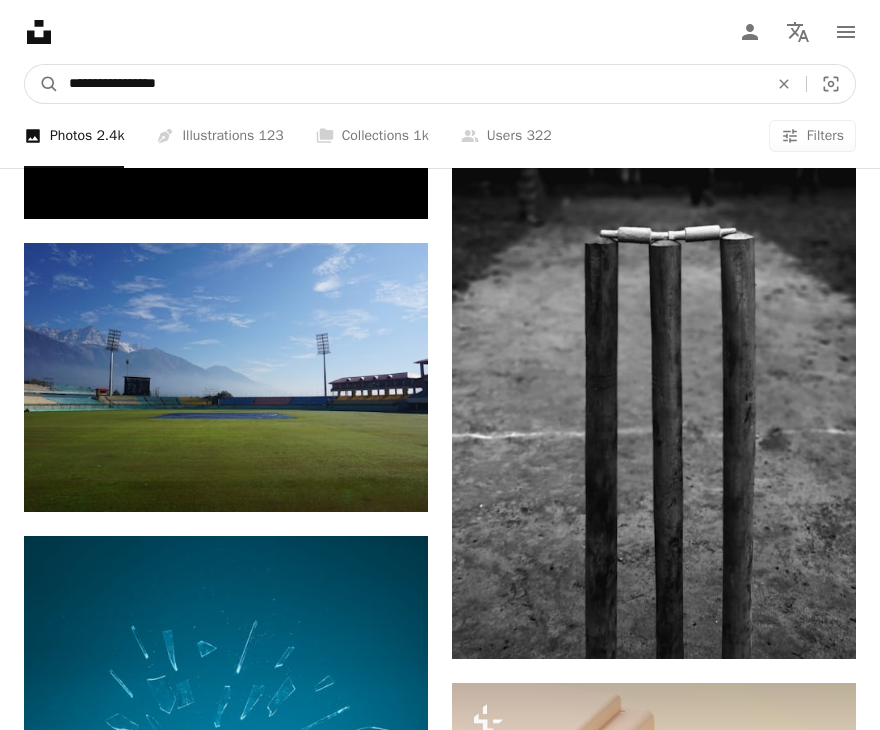 click on "A magnifying glass" at bounding box center (42, 84) 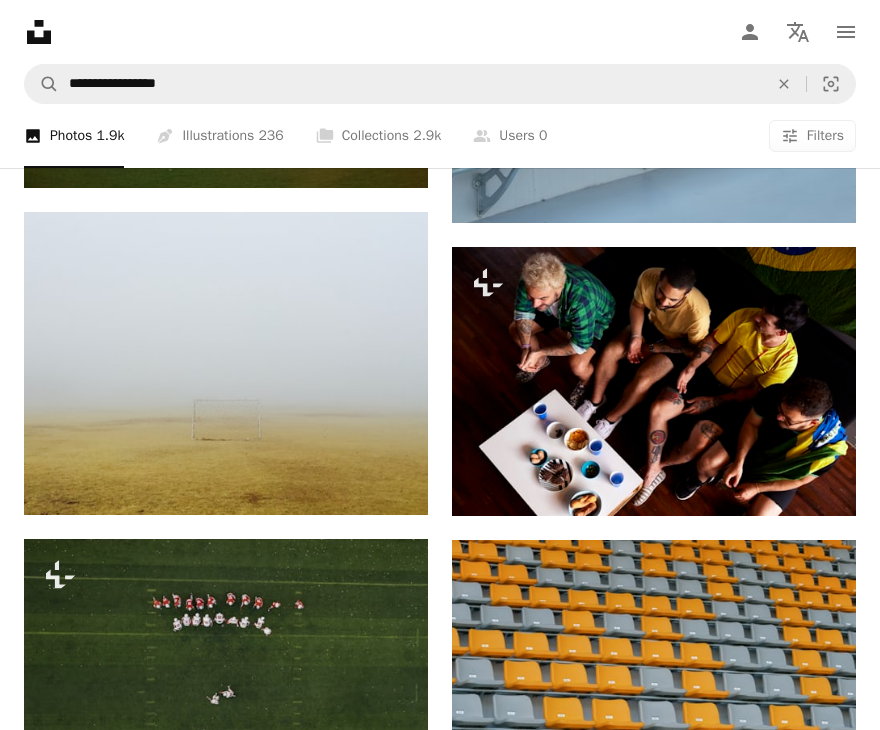 scroll, scrollTop: 3381, scrollLeft: 0, axis: vertical 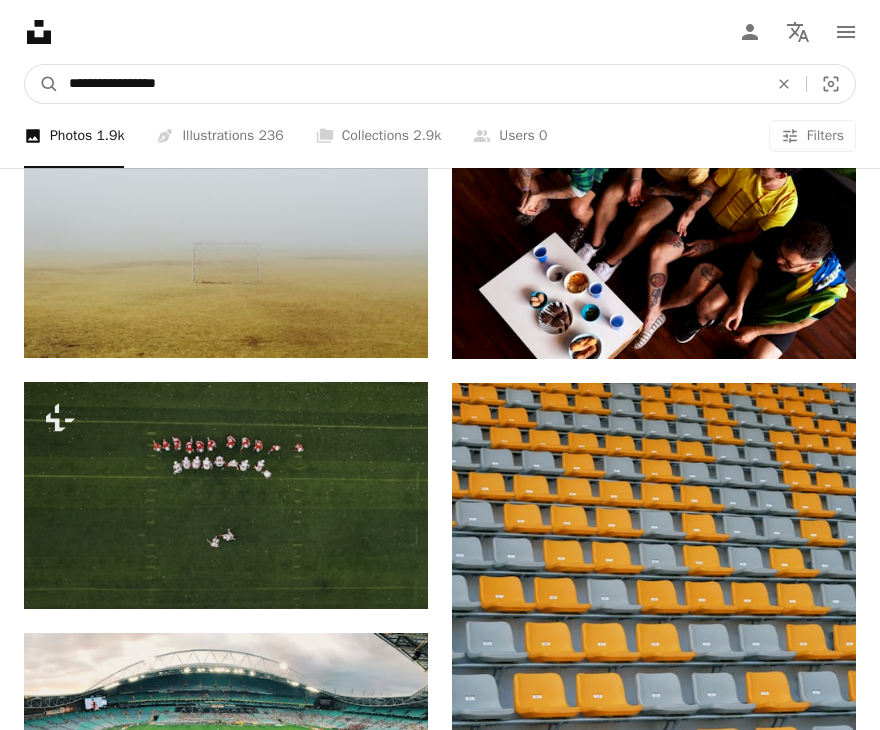 click on "**********" at bounding box center (410, 84) 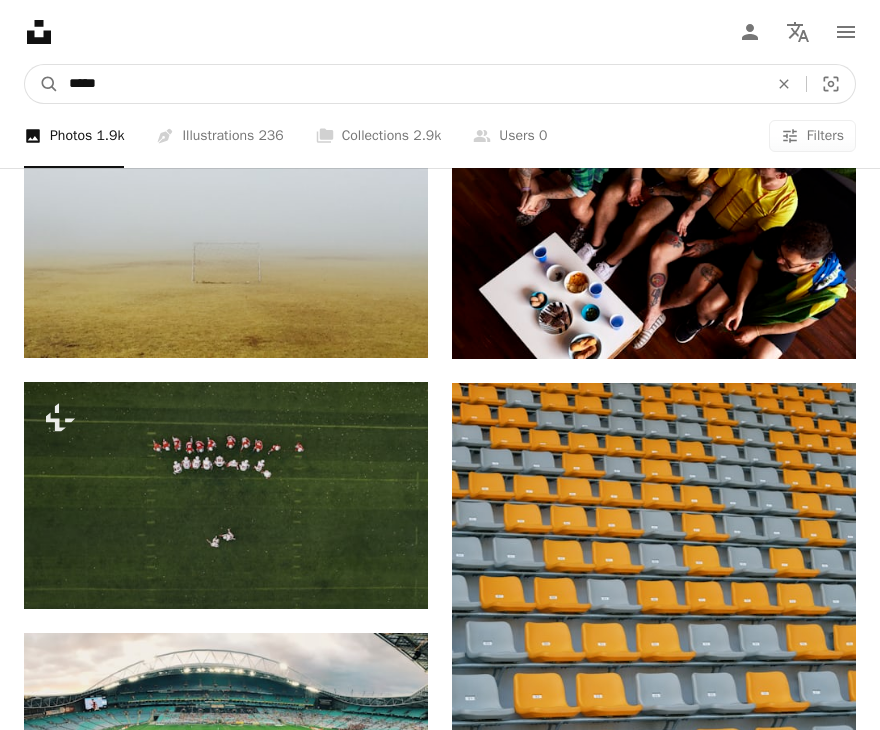 type on "*****" 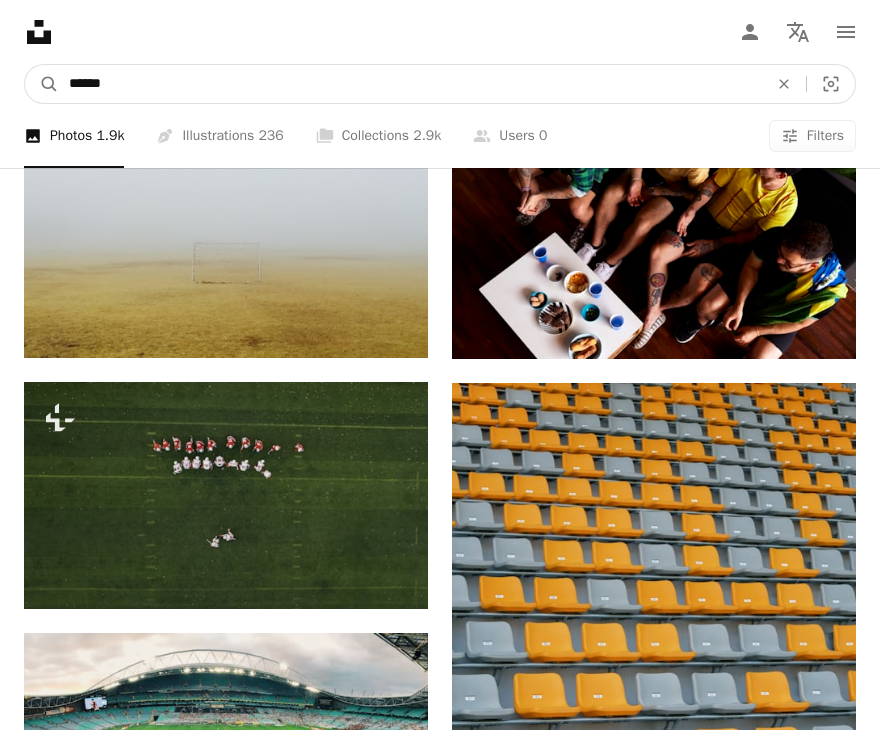 click on "A magnifying glass" at bounding box center (42, 84) 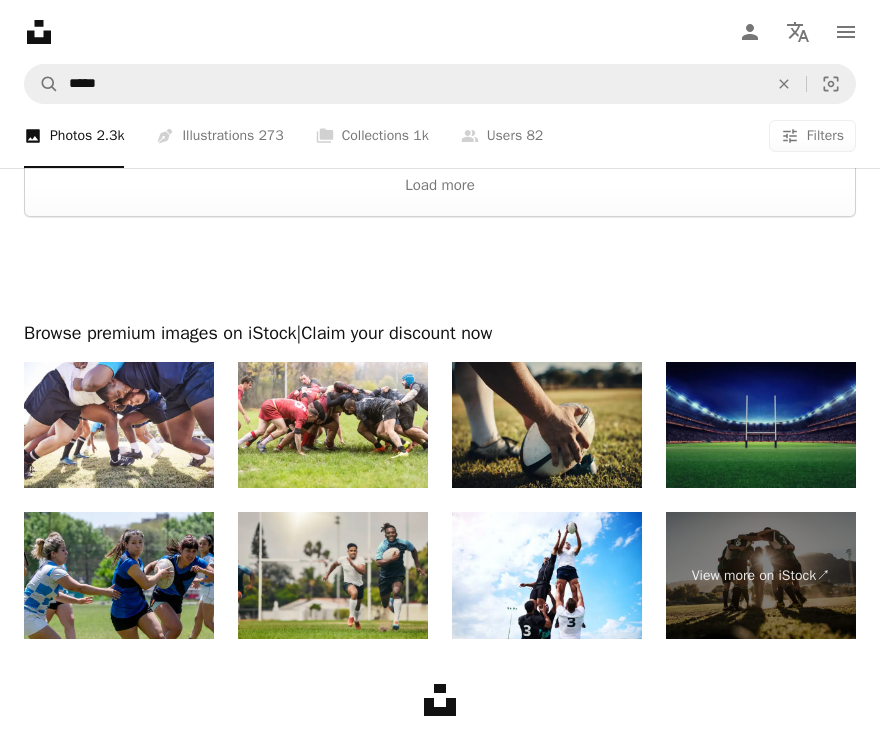 scroll, scrollTop: 4438, scrollLeft: 0, axis: vertical 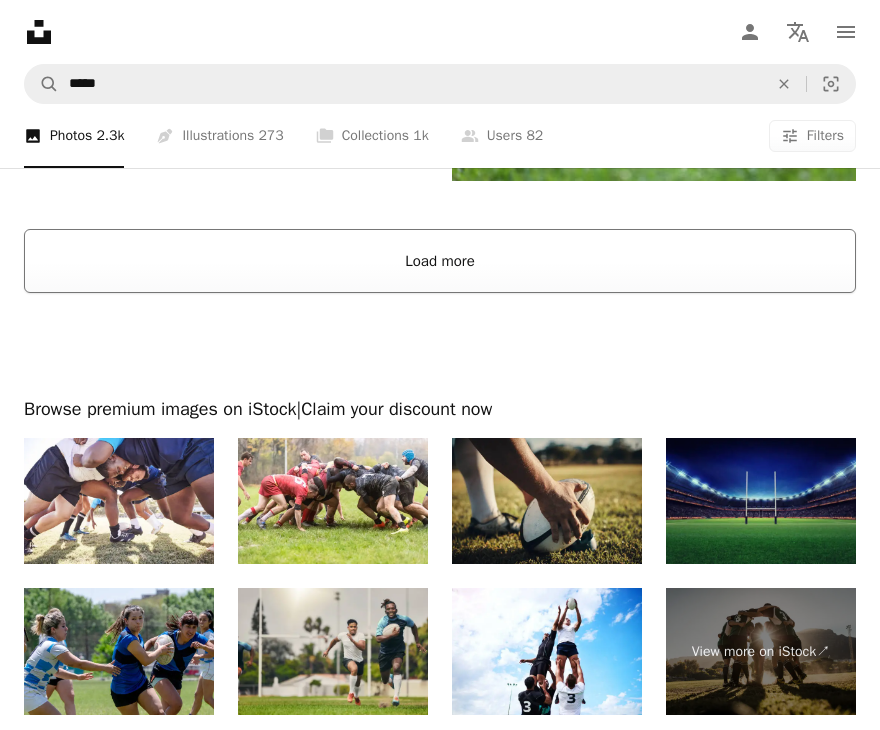 click on "Load more" at bounding box center (440, 261) 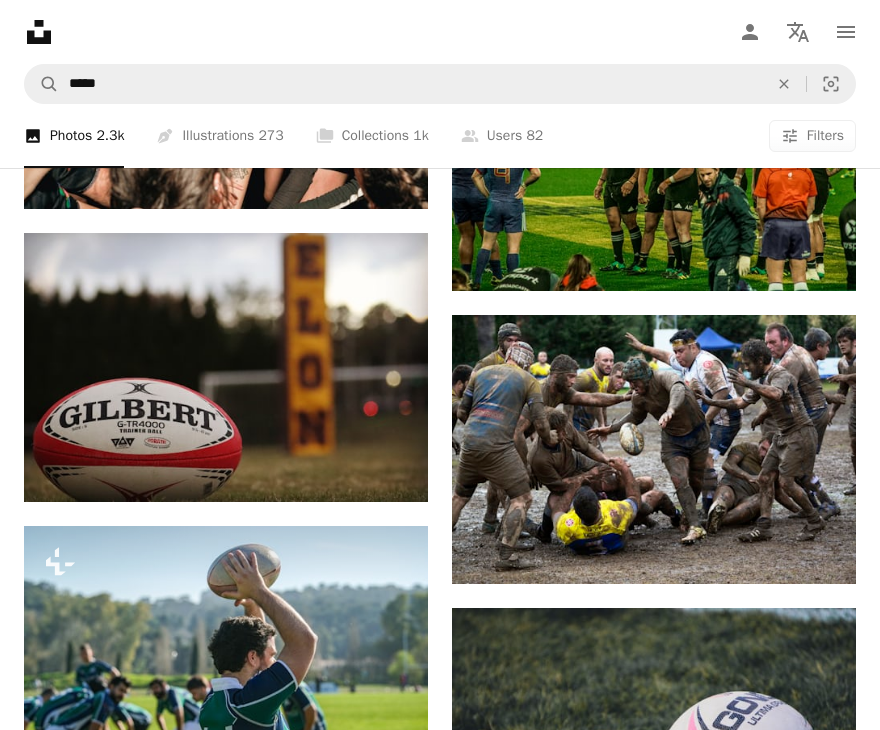 scroll, scrollTop: 8256, scrollLeft: 0, axis: vertical 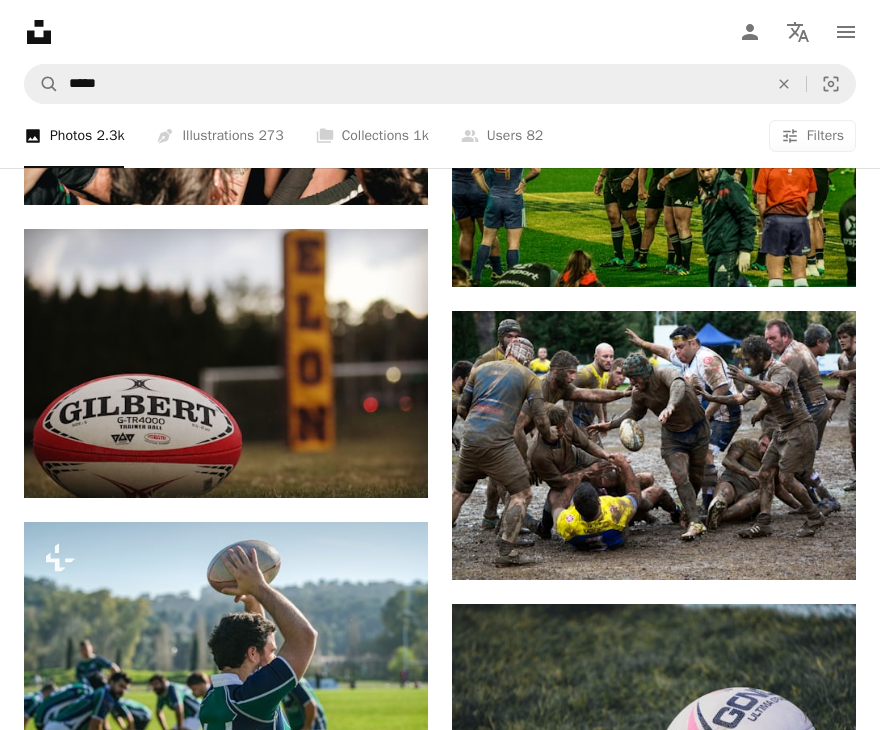 click on "Unsplash logo Unsplash Home A photo Pen Tool A compass A stack of folders Download Person Localization icon navigation menu" at bounding box center (440, 32) 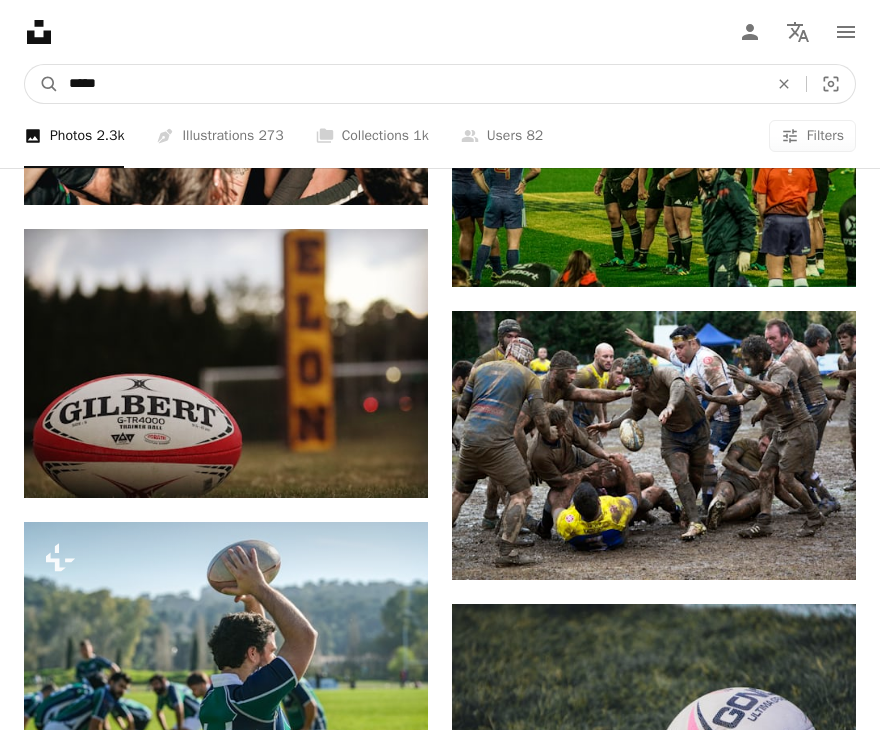 click on "*****" at bounding box center (410, 84) 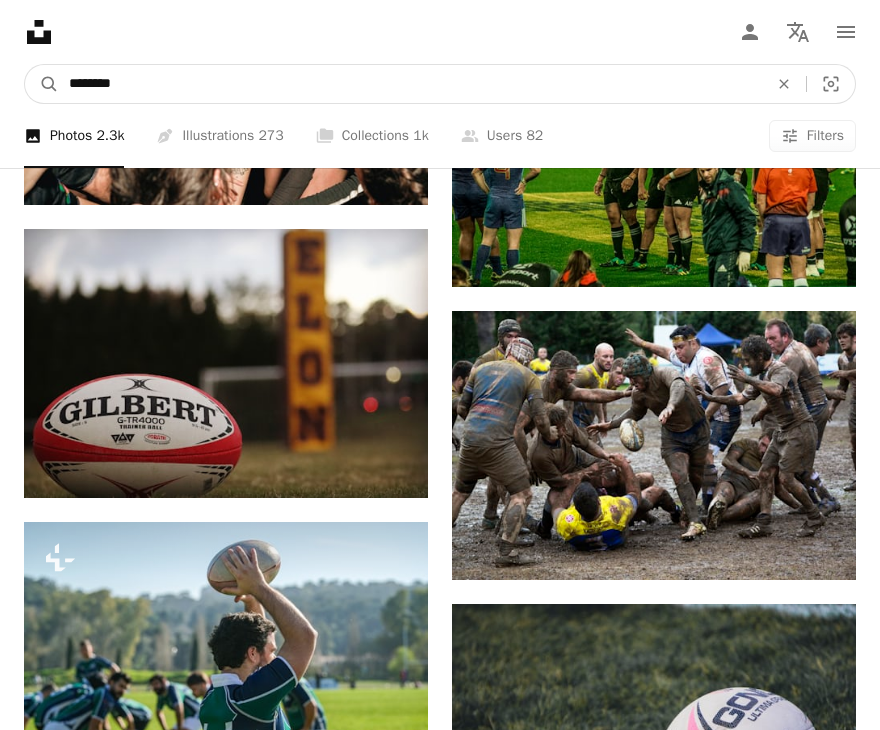 type on "*********" 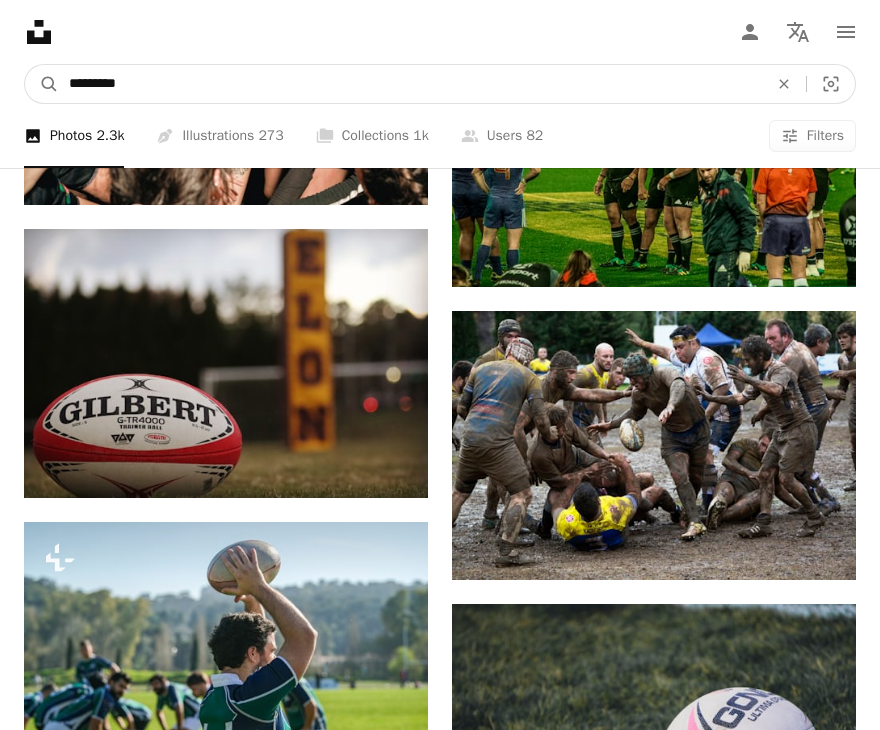 click on "A magnifying glass" at bounding box center (42, 84) 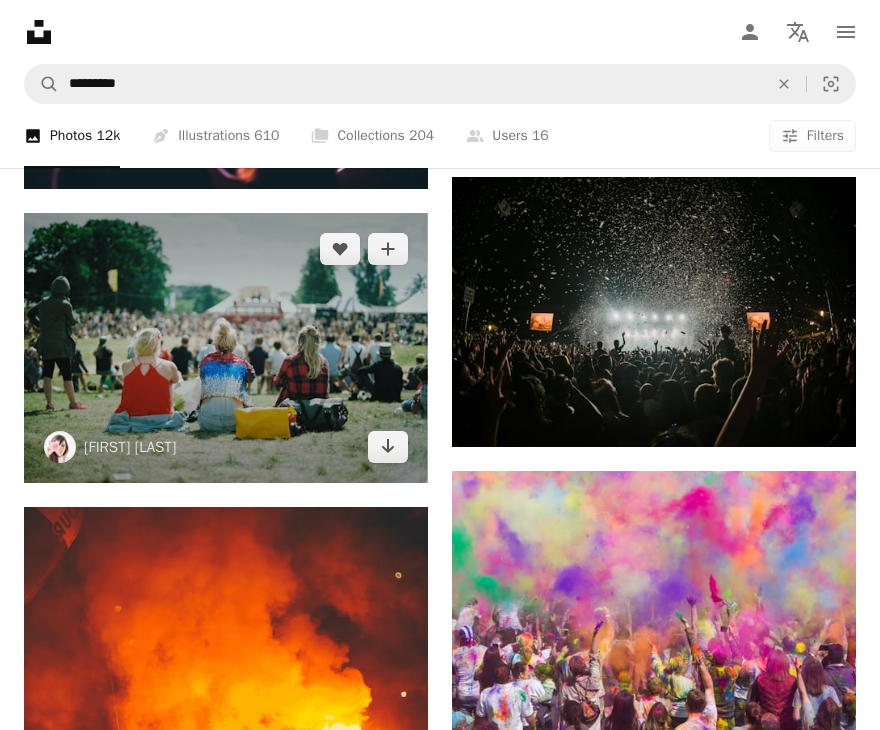 scroll, scrollTop: 890, scrollLeft: 0, axis: vertical 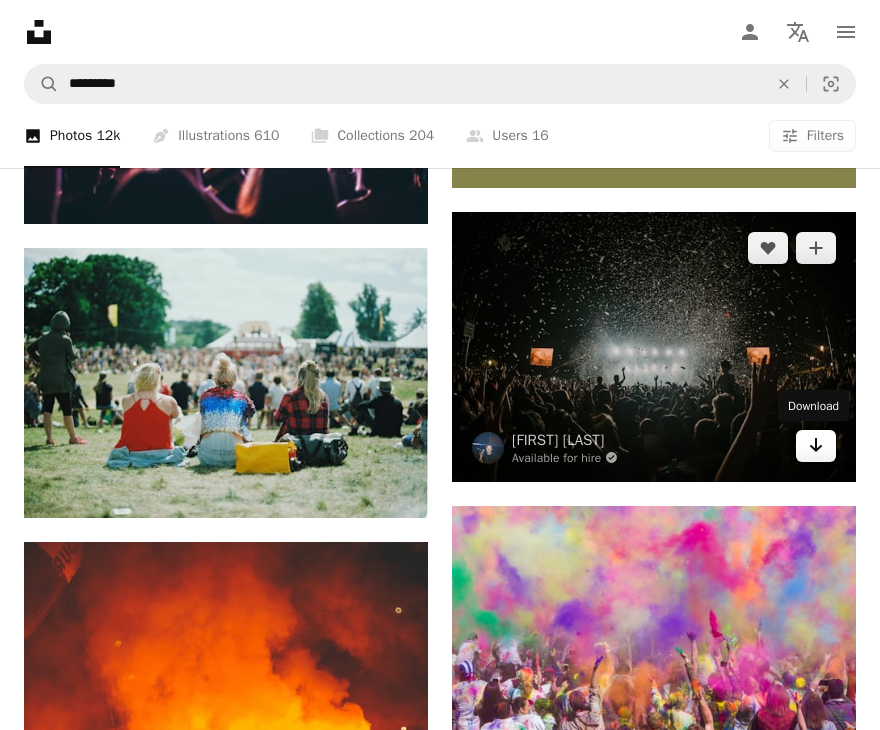 click on "Arrow pointing down" 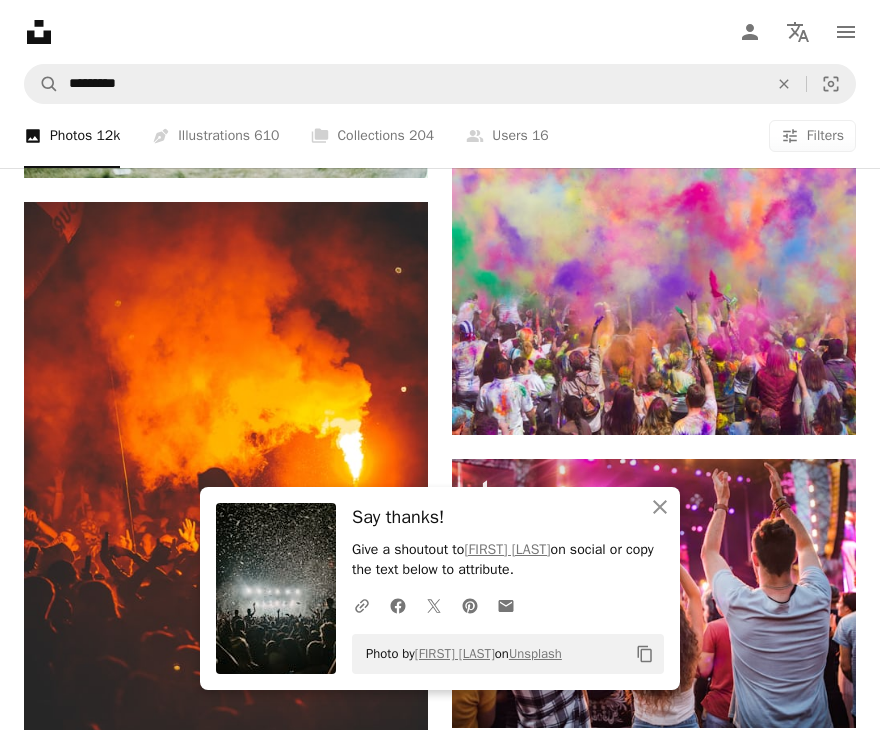 scroll, scrollTop: 1231, scrollLeft: 0, axis: vertical 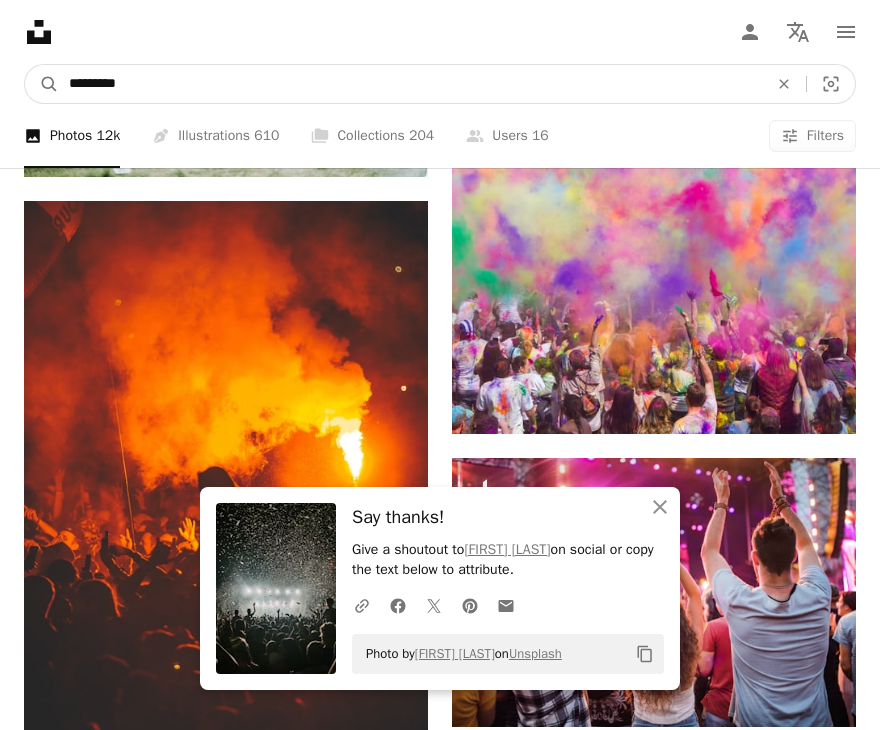 click on "*********" at bounding box center [410, 84] 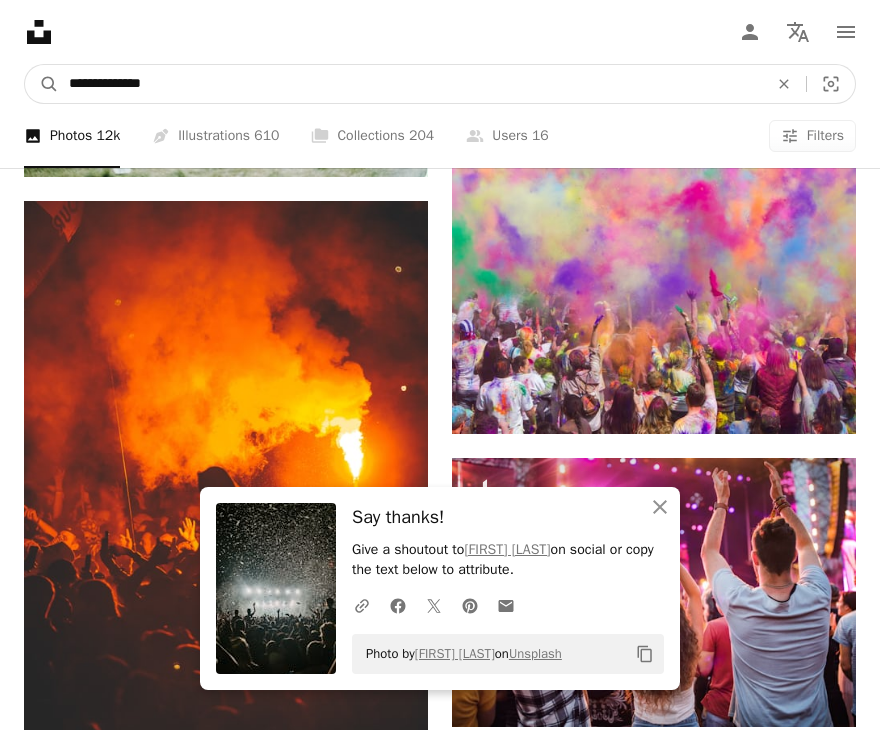 type on "**********" 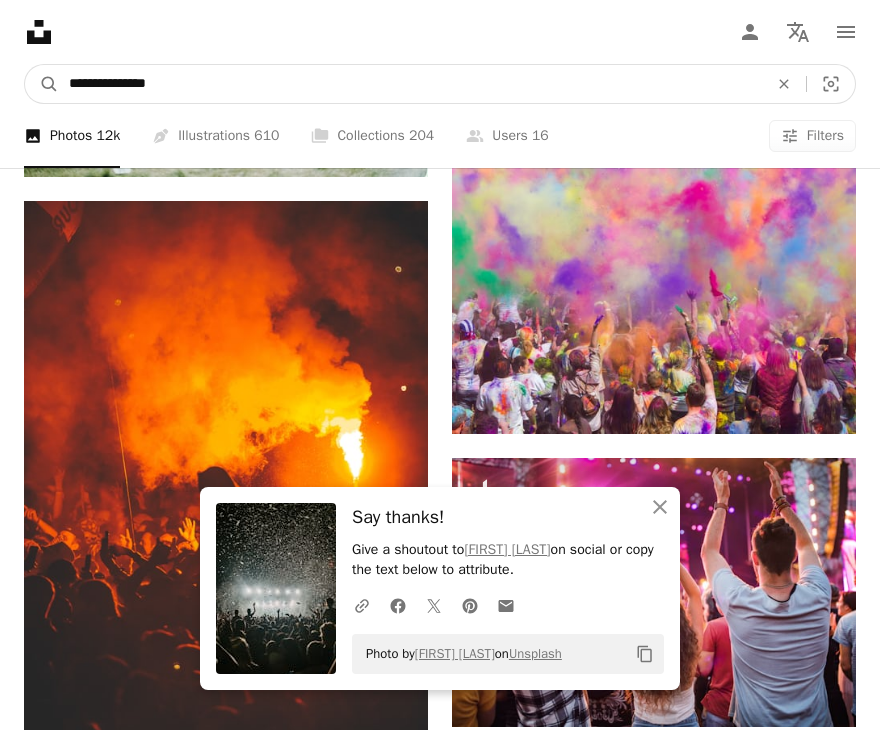 click on "A magnifying glass" at bounding box center (42, 84) 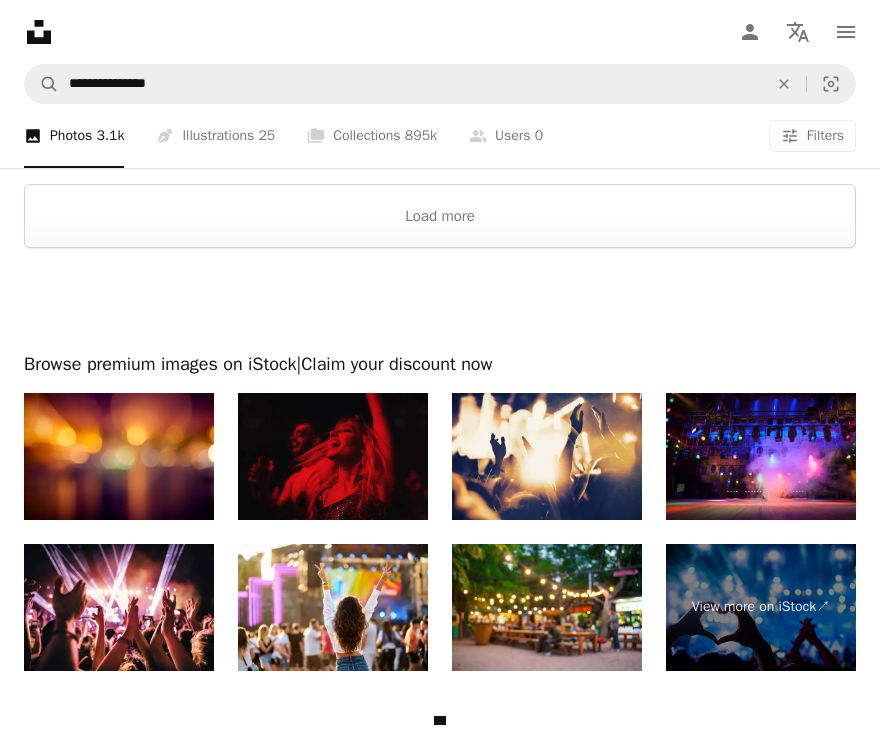 scroll, scrollTop: 4669, scrollLeft: 0, axis: vertical 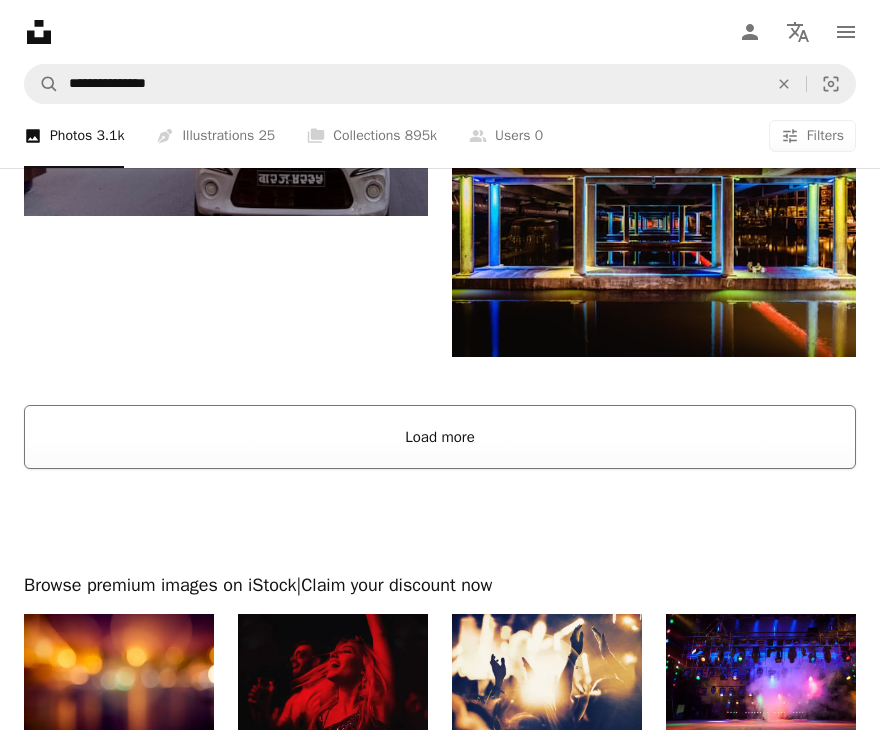 click on "Load more" at bounding box center (440, 437) 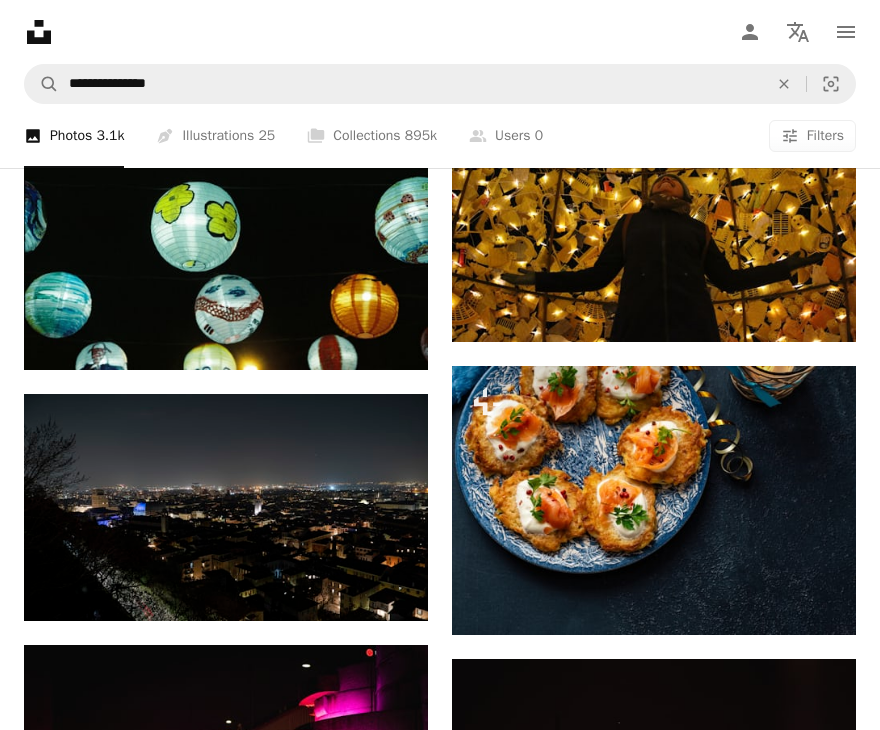 scroll, scrollTop: 7945, scrollLeft: 0, axis: vertical 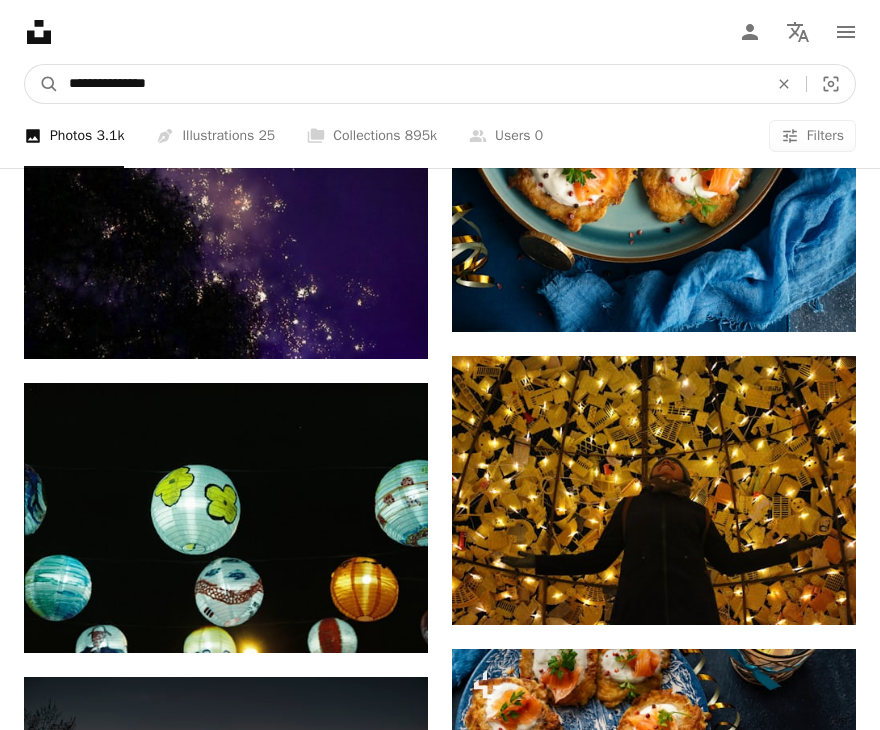 click on "**********" at bounding box center [410, 84] 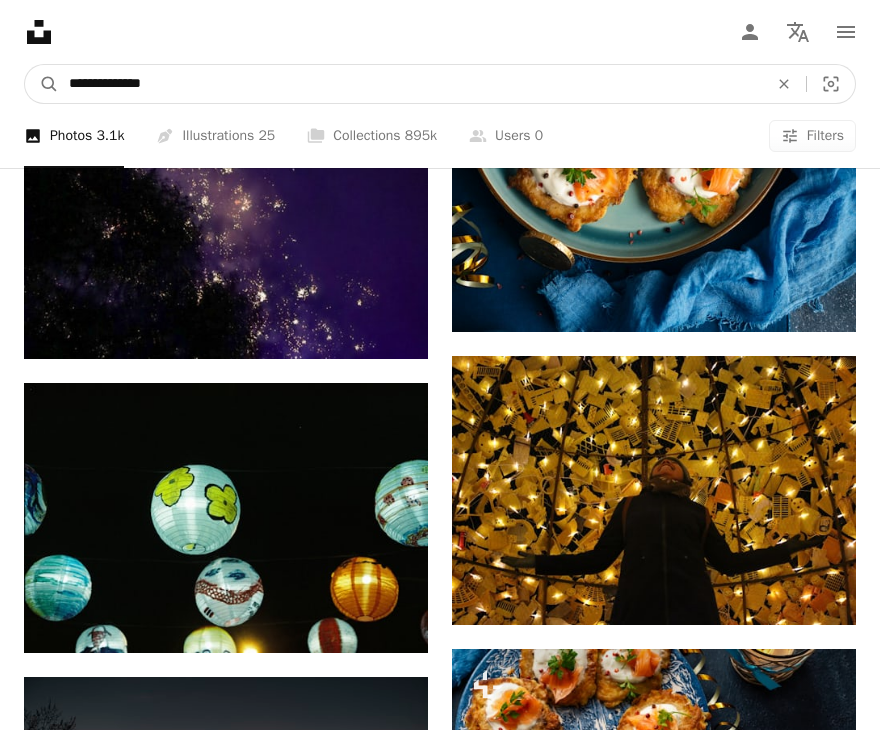 click on "A magnifying glass" at bounding box center (42, 84) 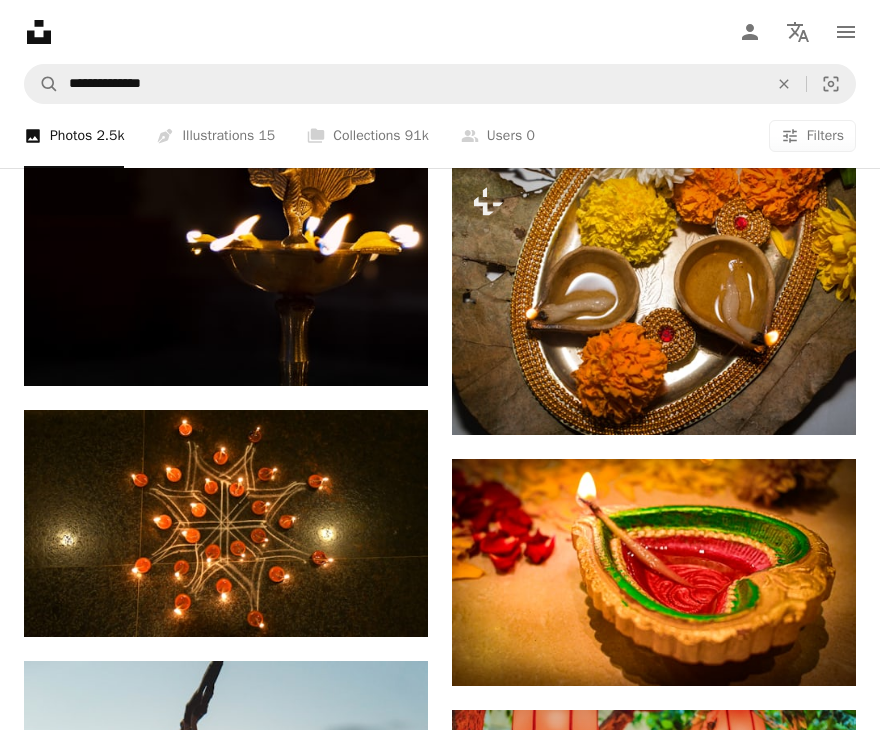scroll, scrollTop: 3258, scrollLeft: 0, axis: vertical 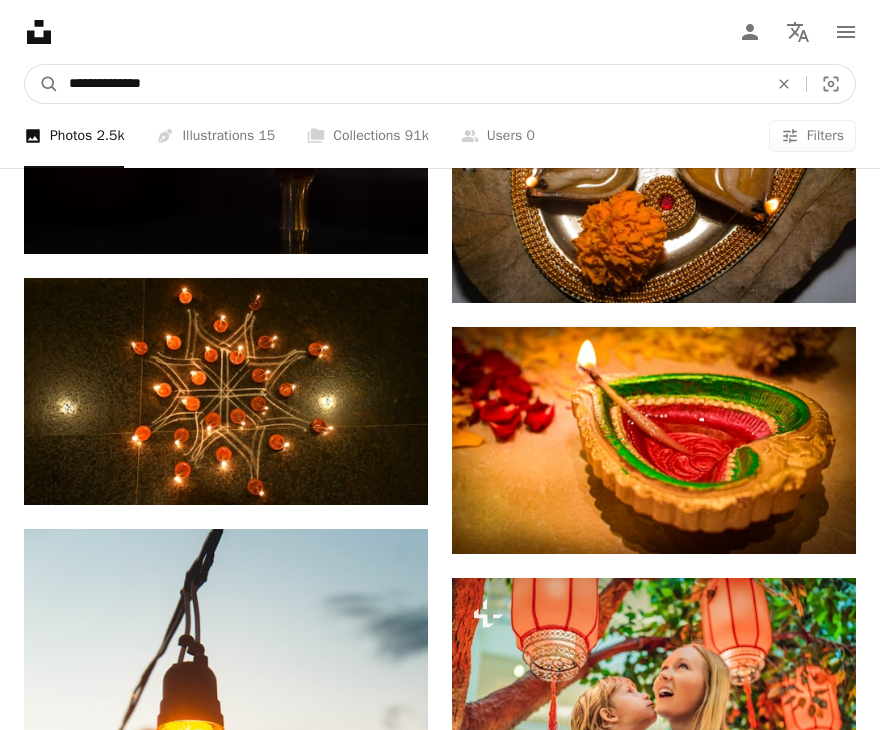 click on "**********" at bounding box center (410, 84) 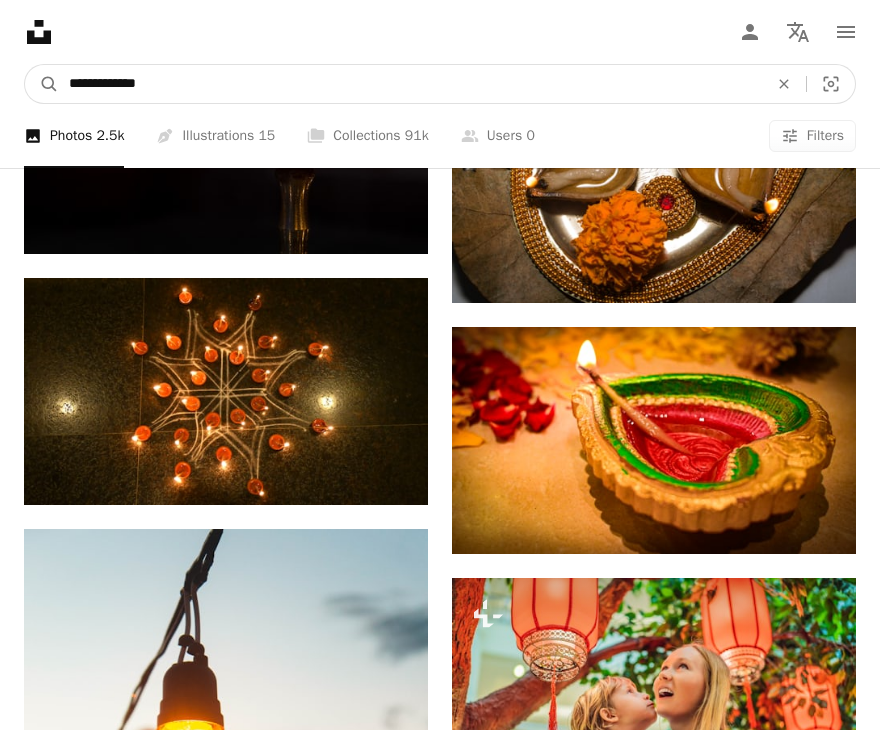click on "A magnifying glass" at bounding box center [42, 84] 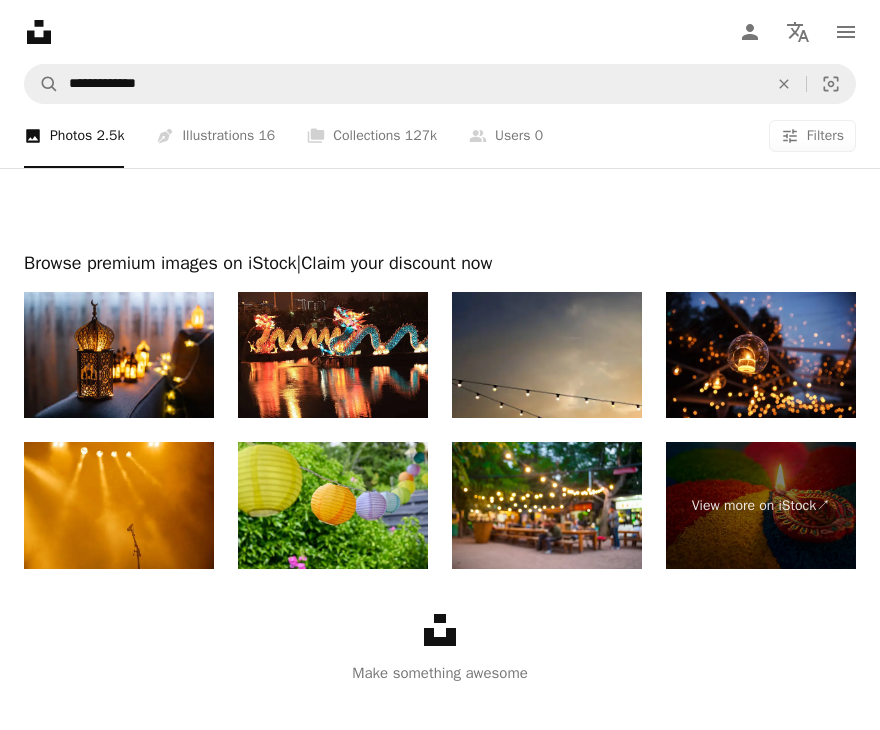 scroll, scrollTop: 4330, scrollLeft: 0, axis: vertical 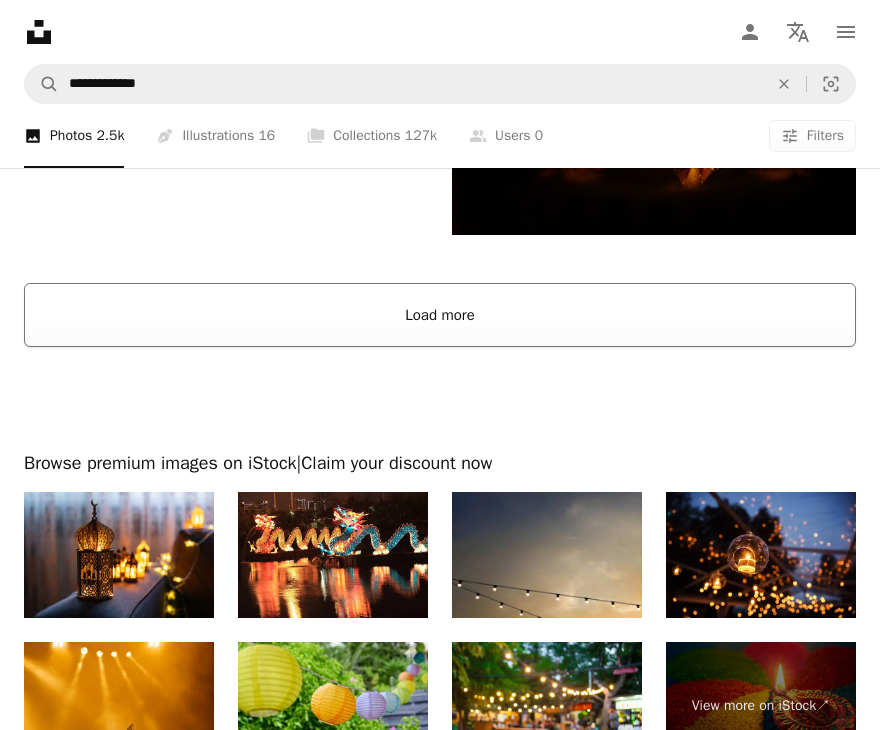 click on "Load more" at bounding box center [440, 315] 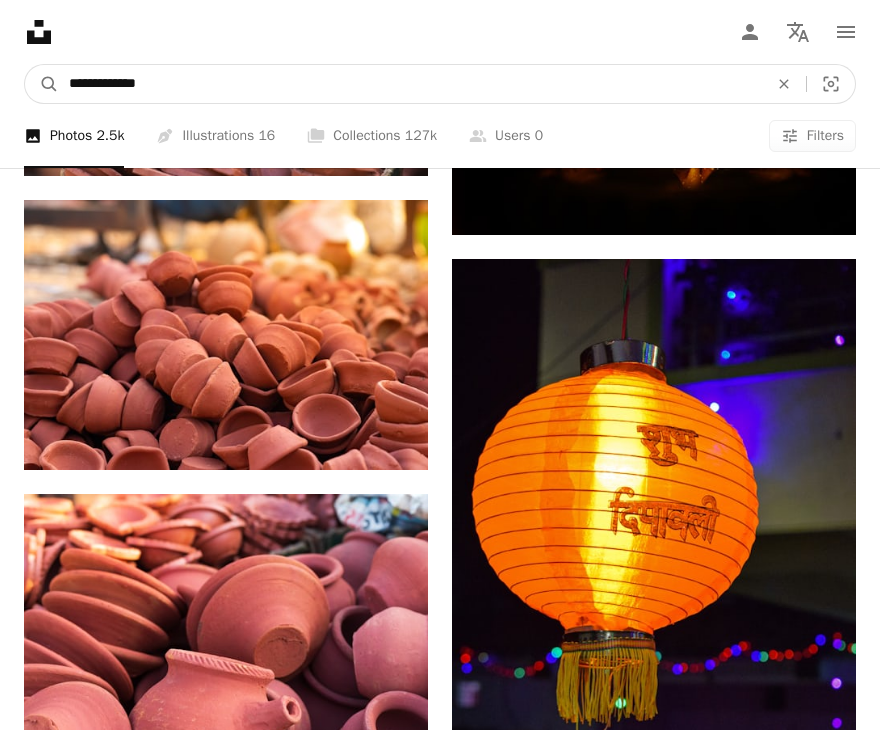 click on "**********" at bounding box center (410, 84) 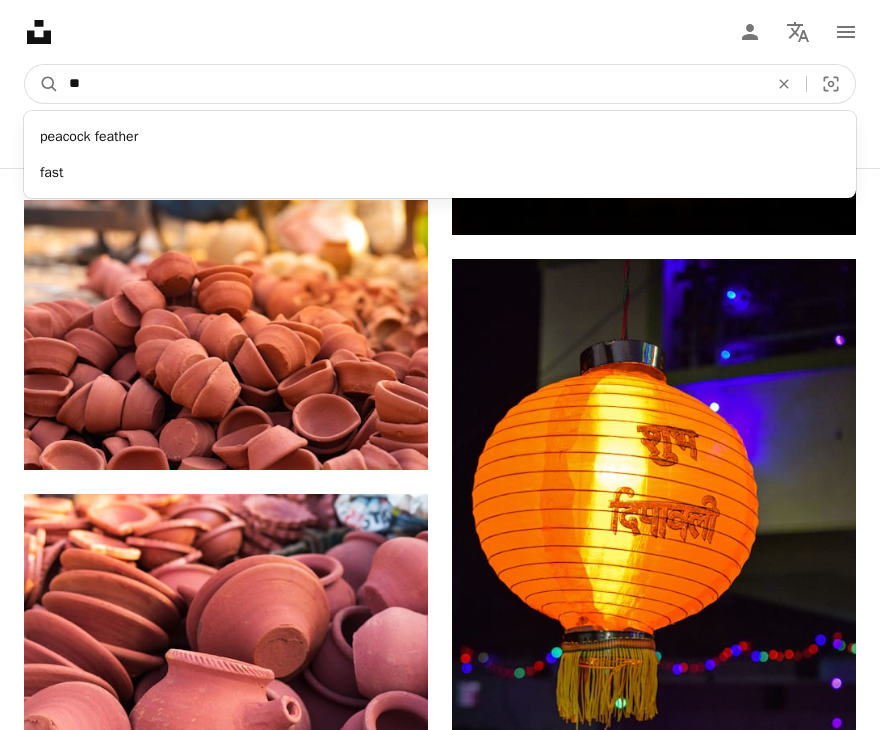 type on "*" 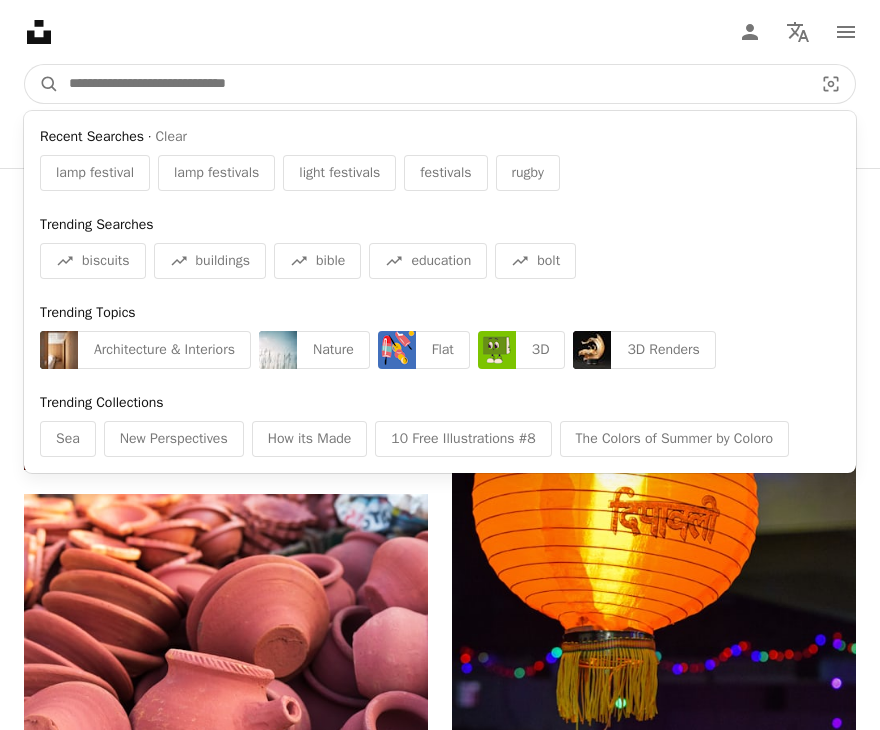 click at bounding box center [433, 84] 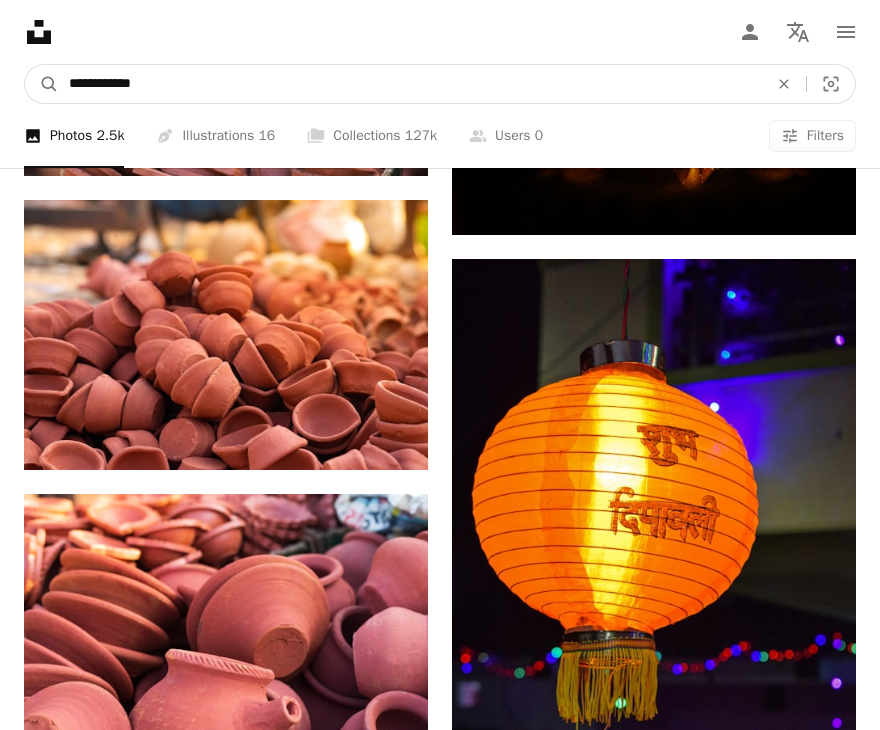 click on "A magnifying glass" at bounding box center (42, 84) 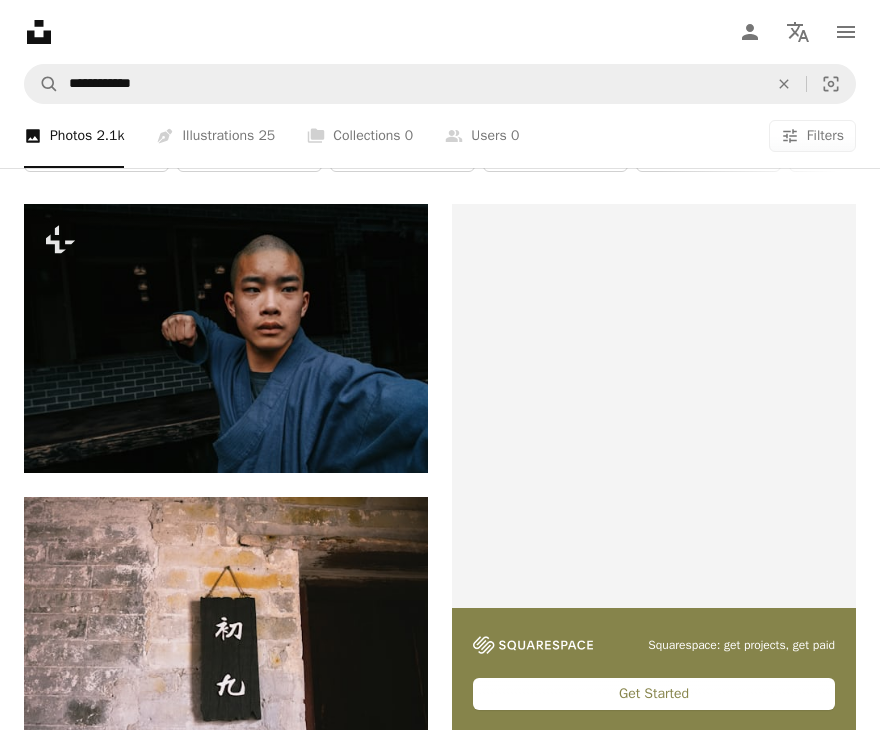 scroll, scrollTop: 186, scrollLeft: 0, axis: vertical 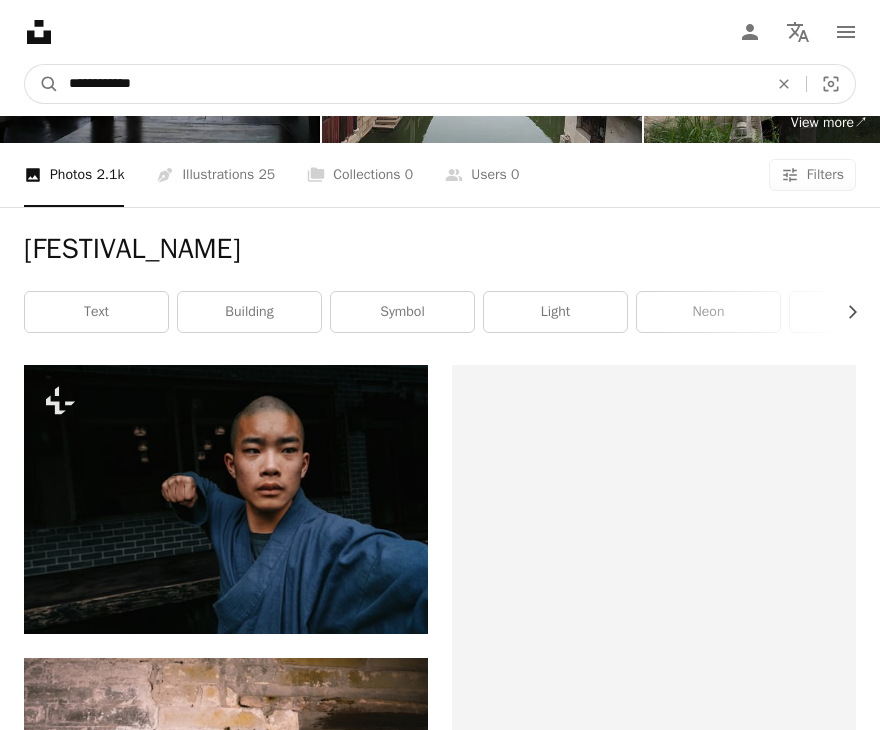 click on "**********" at bounding box center [410, 84] 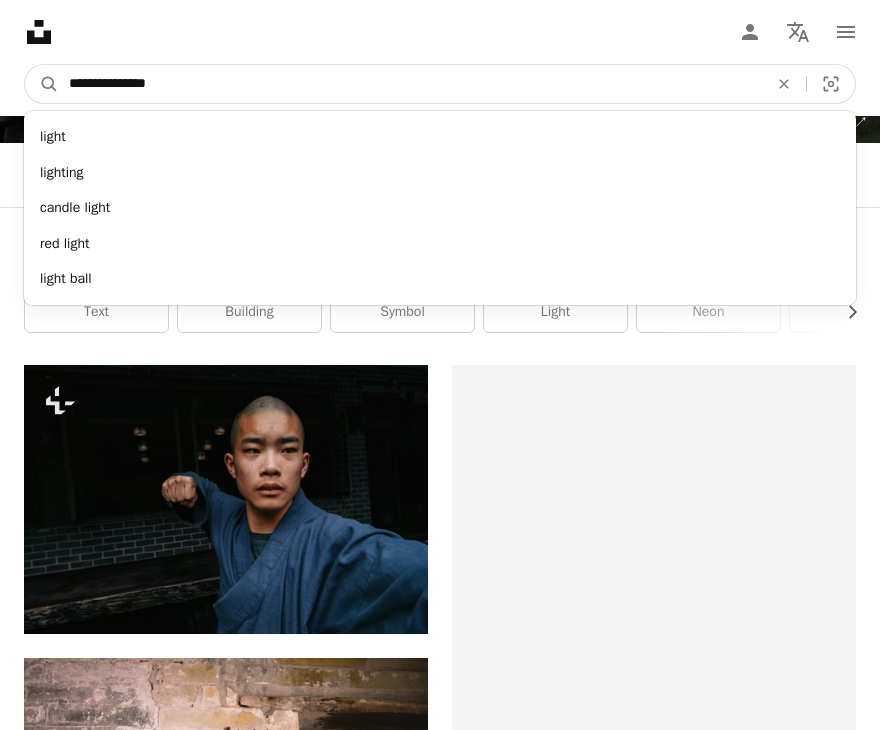type on "**********" 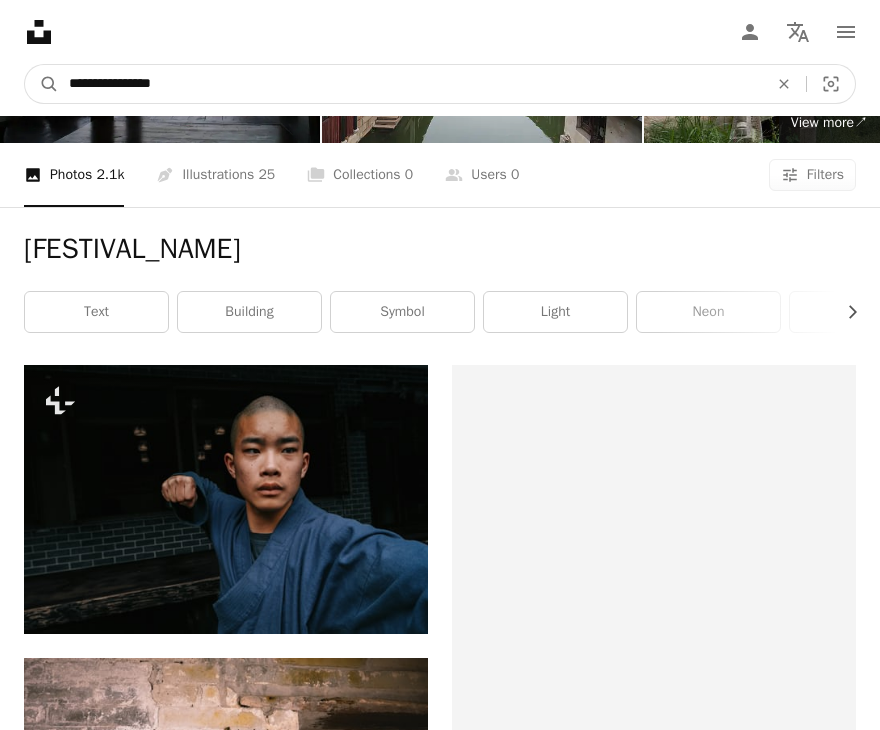 click on "A magnifying glass" at bounding box center (42, 84) 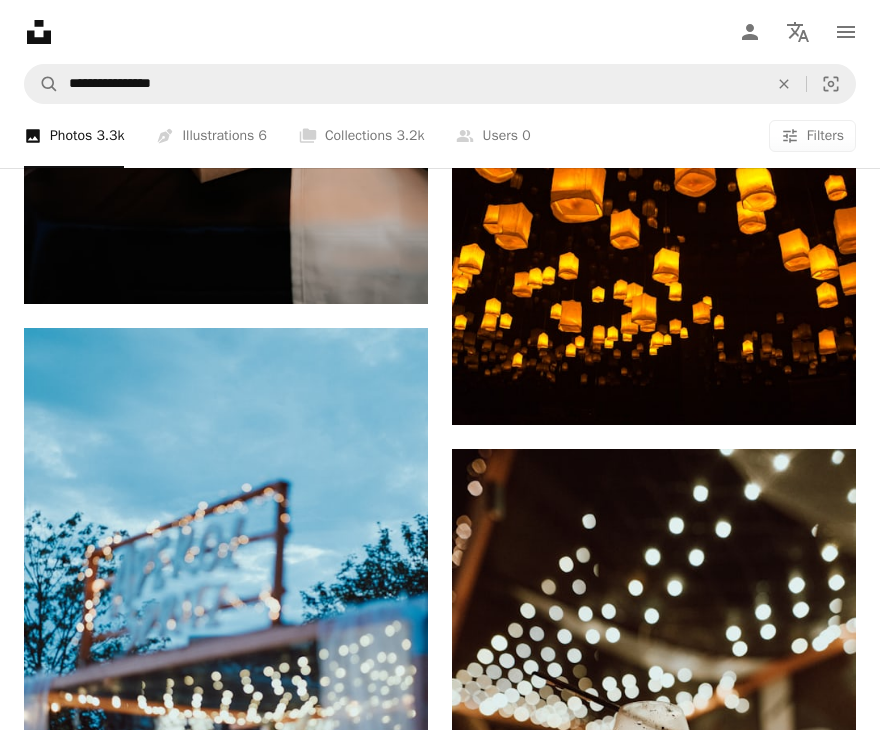scroll, scrollTop: 3803, scrollLeft: 0, axis: vertical 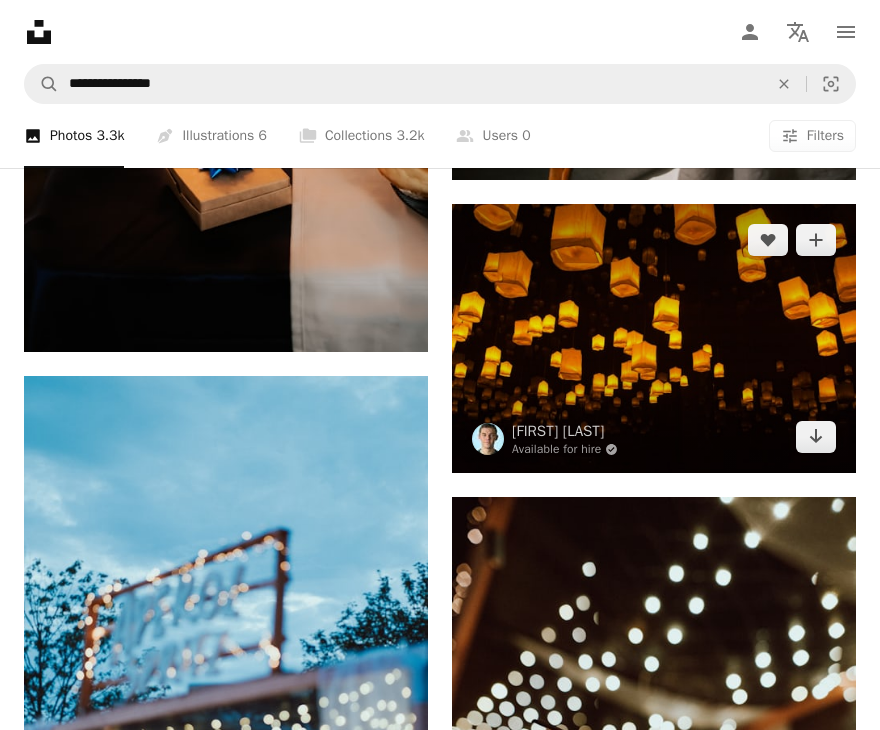 click at bounding box center [654, 338] 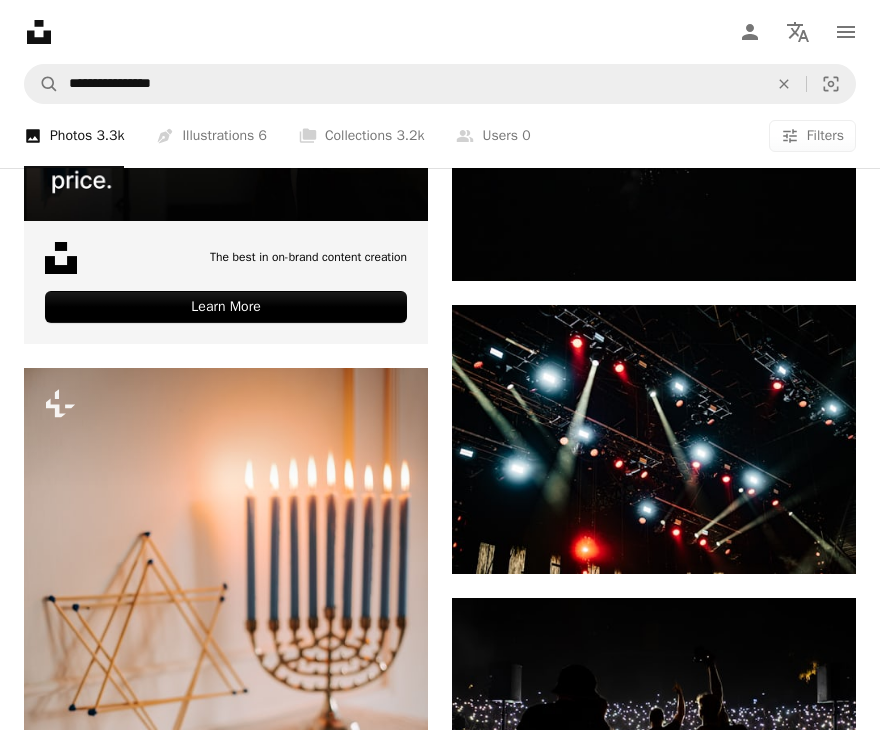 scroll, scrollTop: 6987, scrollLeft: 0, axis: vertical 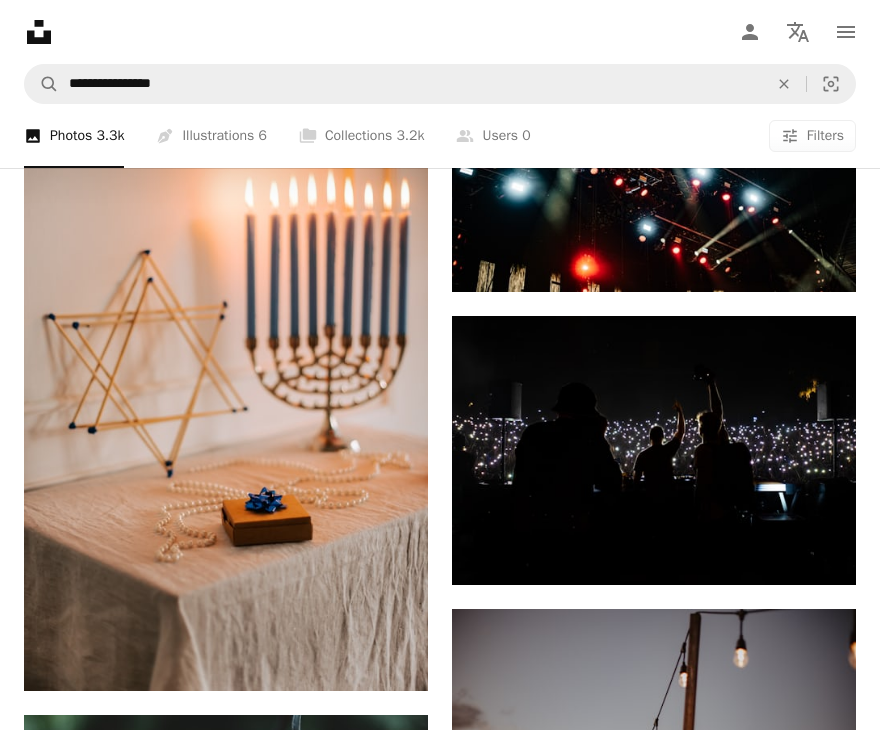 click on "**********" at bounding box center (440, 84) 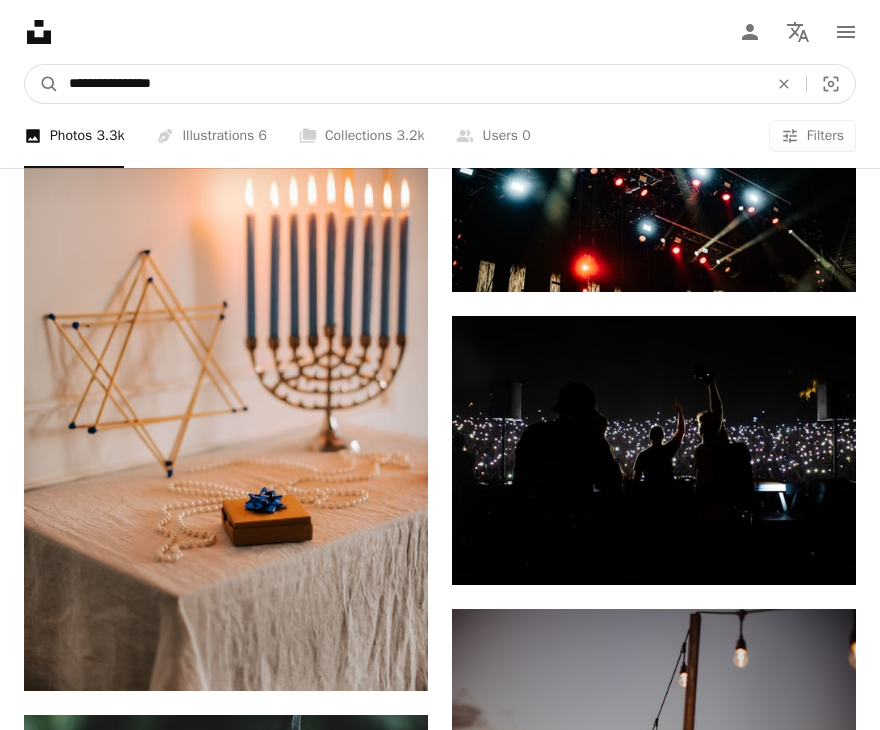 click on "**********" at bounding box center (410, 84) 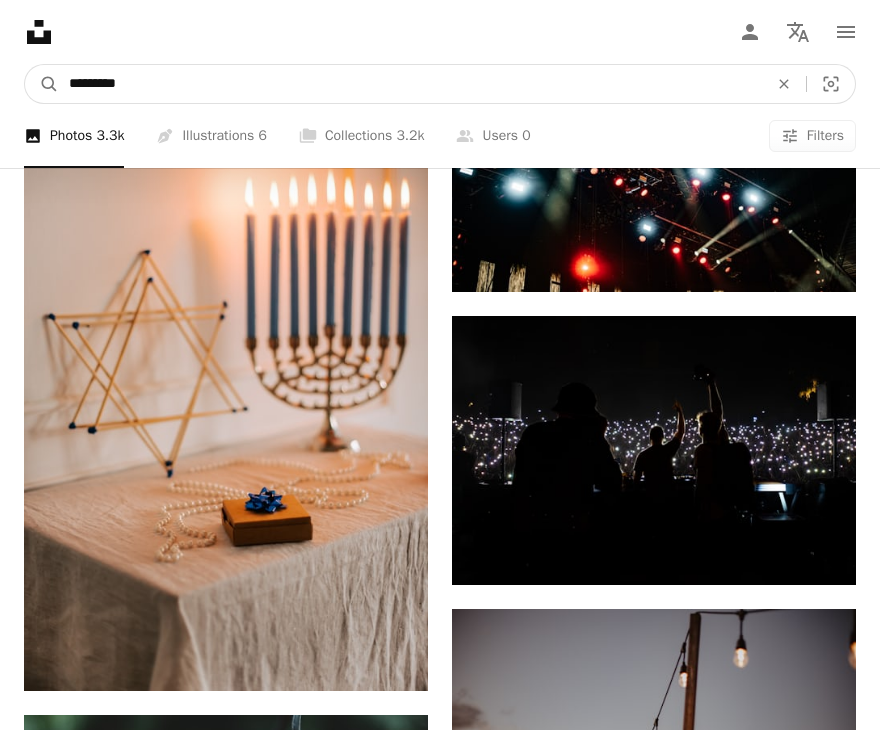 type on "*********" 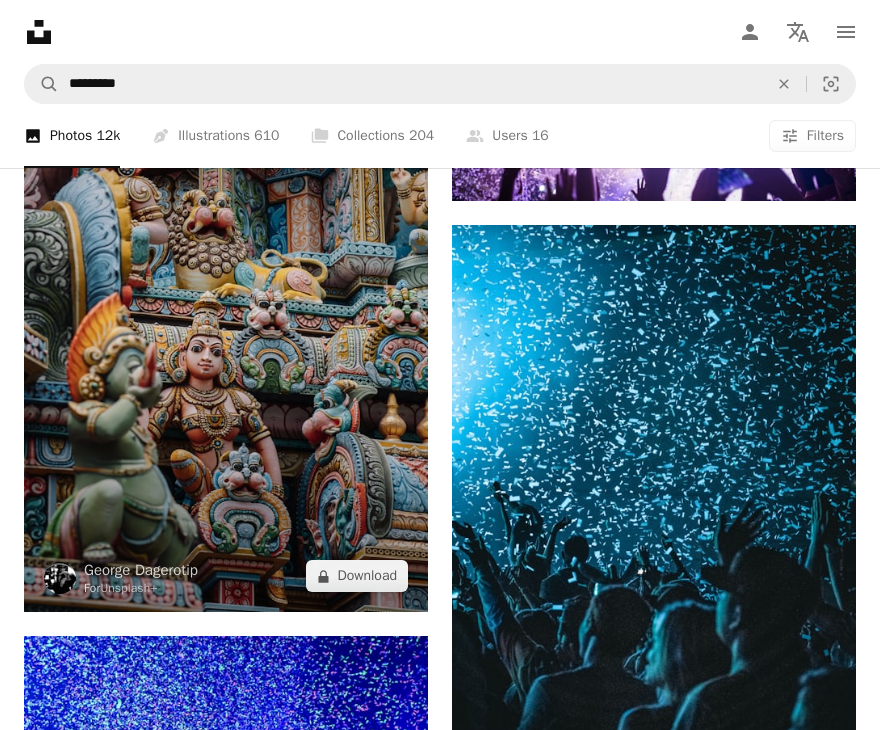 scroll, scrollTop: 3270, scrollLeft: 0, axis: vertical 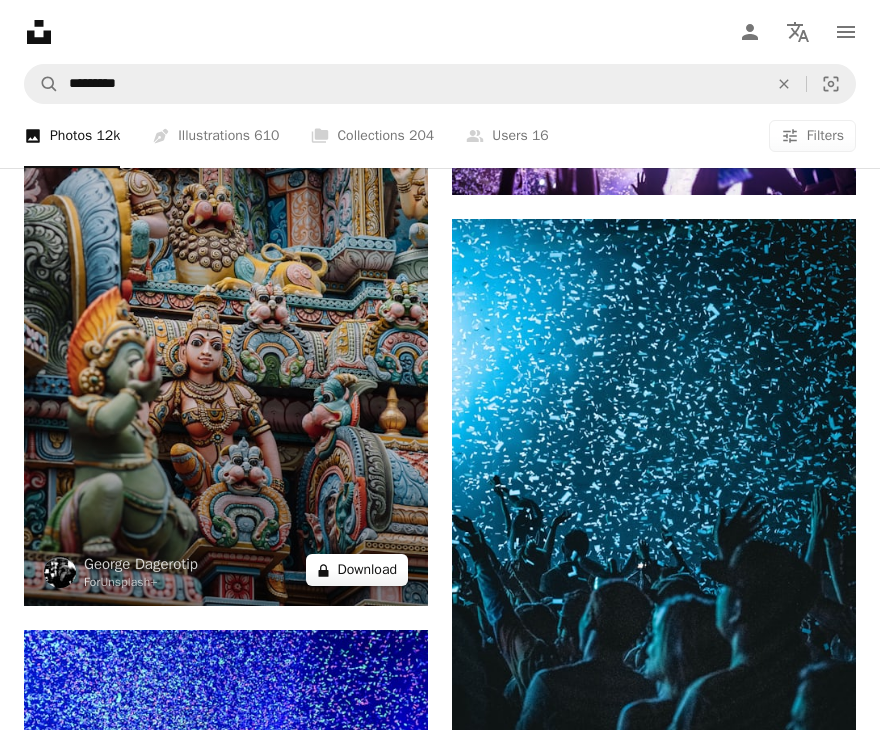 click on "A lock   Download" at bounding box center [357, 570] 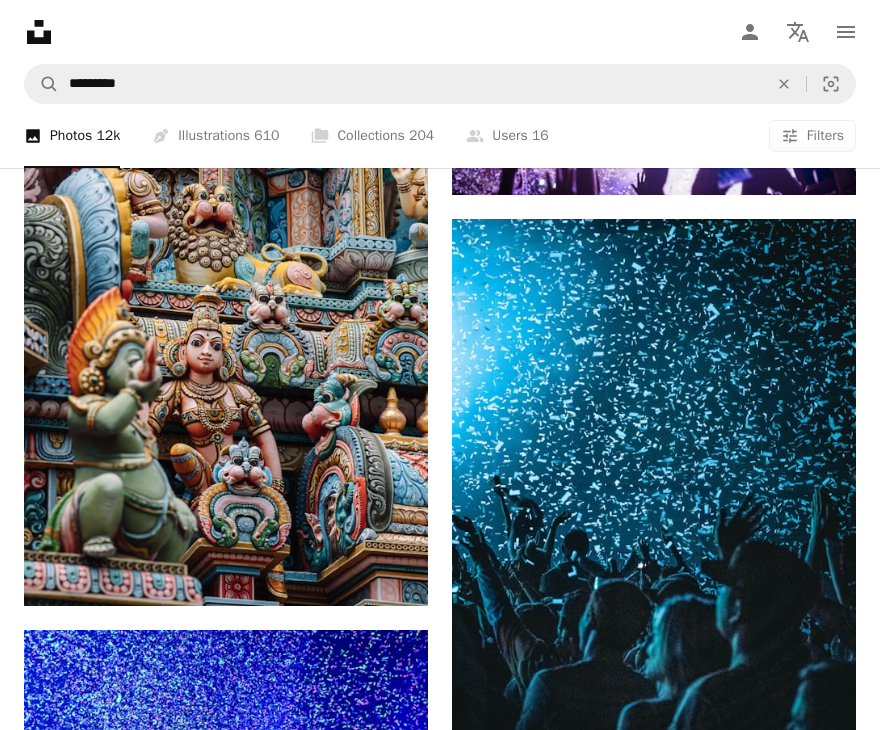 click on "An X shape Premium, ready to use images. Get unlimited access. A plus sign Members-only content added monthly A plus sign Unlimited royalty-free downloads A plus sign Illustrations  New A plus sign Enhanced legal protections yearly 66%  off monthly €12   €4 EUR per month * Get  Unsplash+ * When paid annually, billed upfront  €48 Taxes where applicable. Renews automatically. Cancel anytime." at bounding box center [440, 2724] 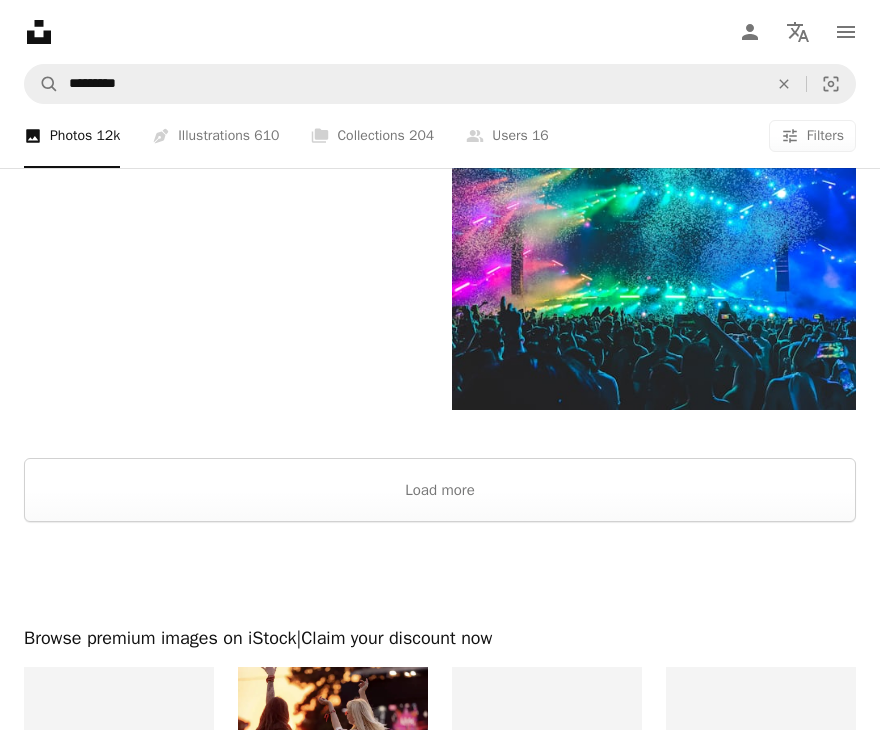 scroll, scrollTop: 4605, scrollLeft: 0, axis: vertical 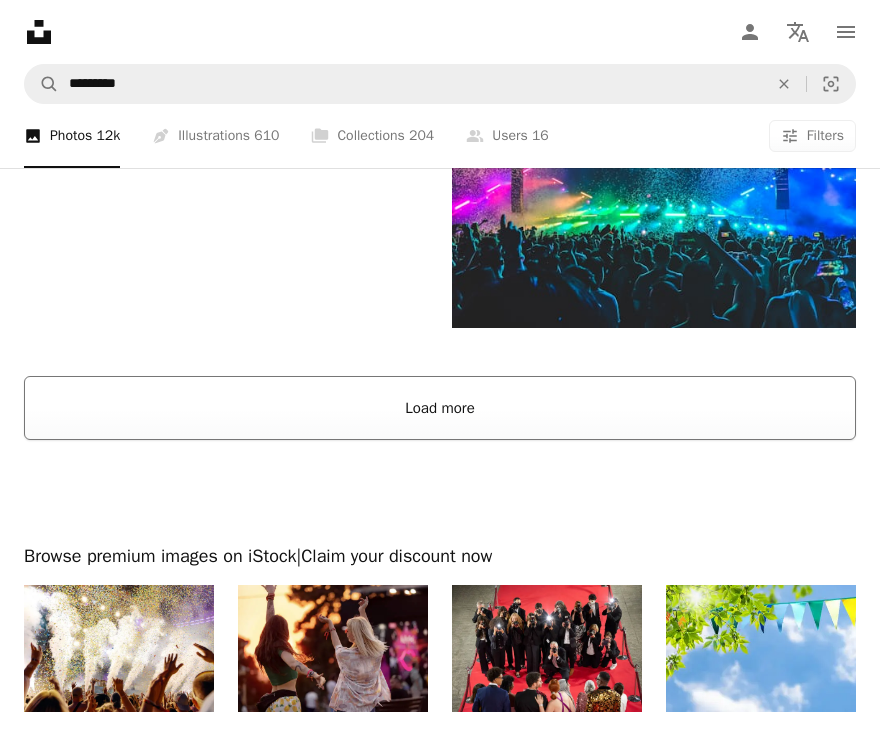click on "Load more" at bounding box center [440, 408] 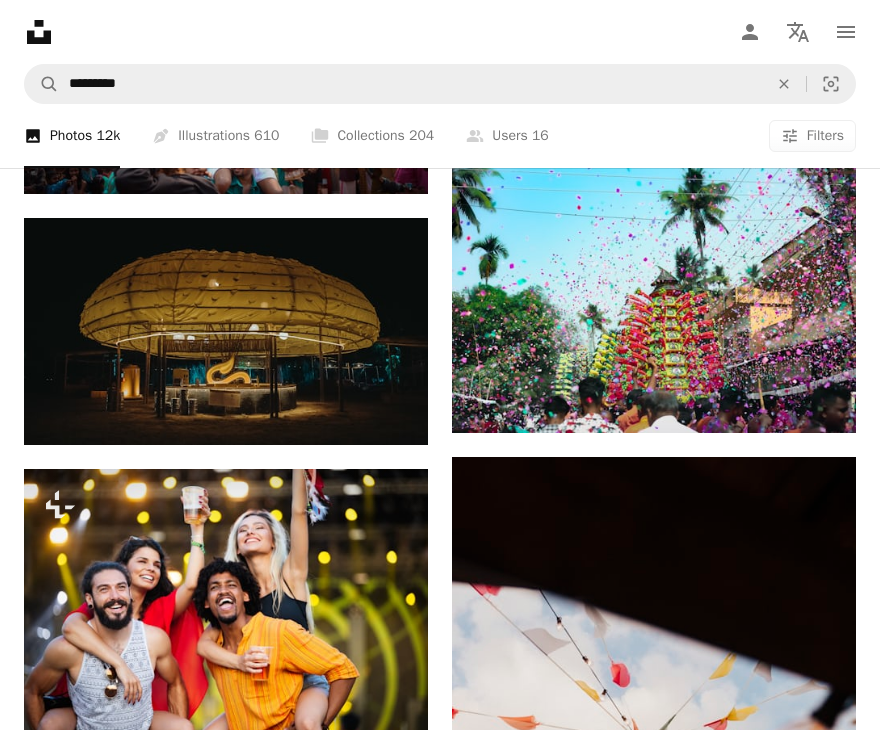 scroll, scrollTop: 10520, scrollLeft: 0, axis: vertical 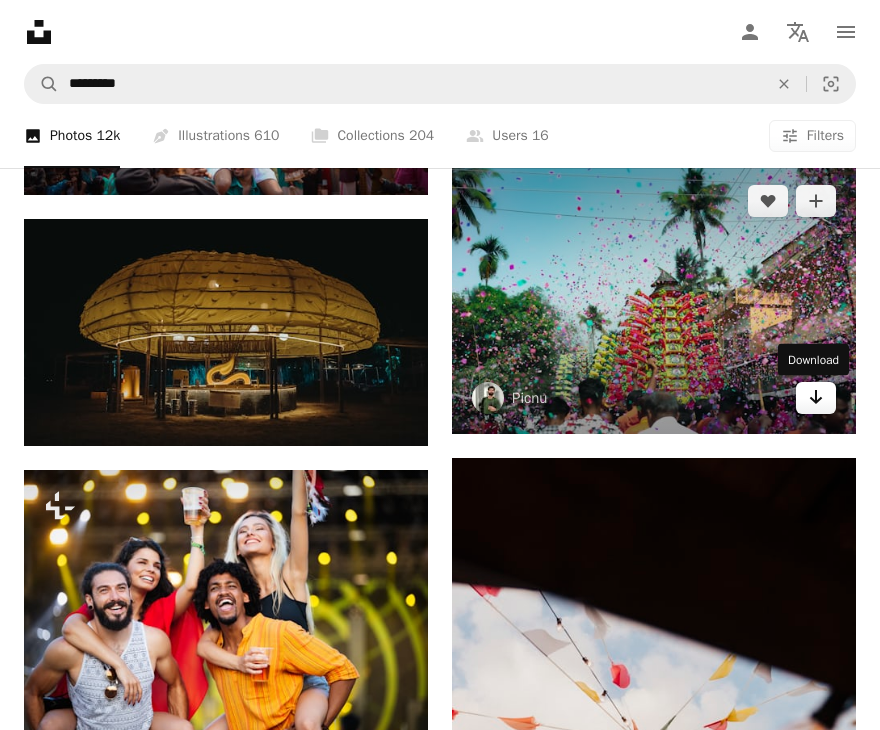 click on "Arrow pointing down" 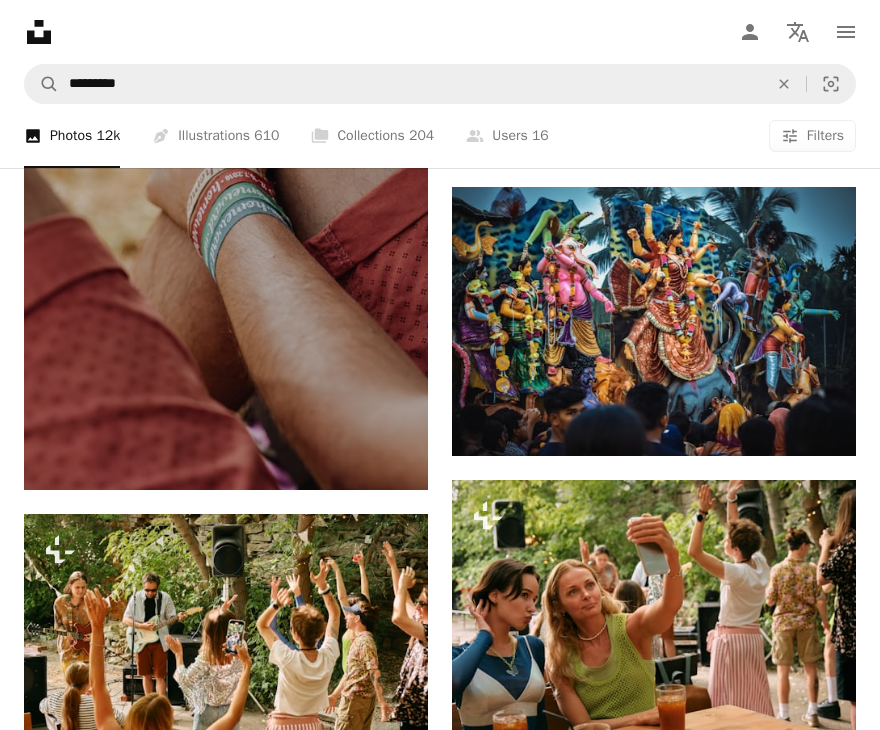 scroll, scrollTop: 15192, scrollLeft: 0, axis: vertical 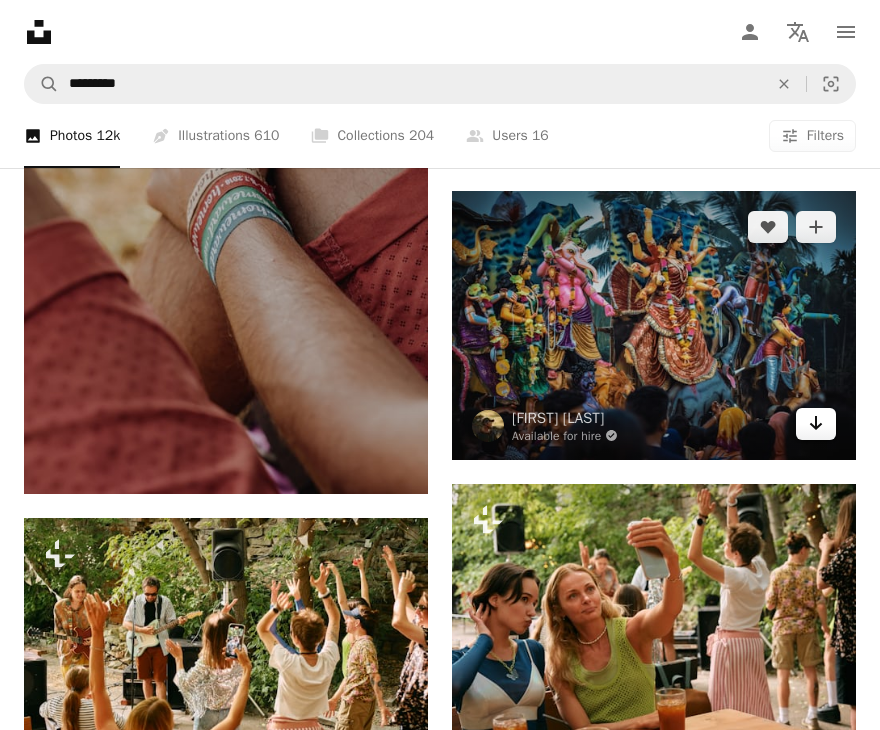 click on "Arrow pointing down" 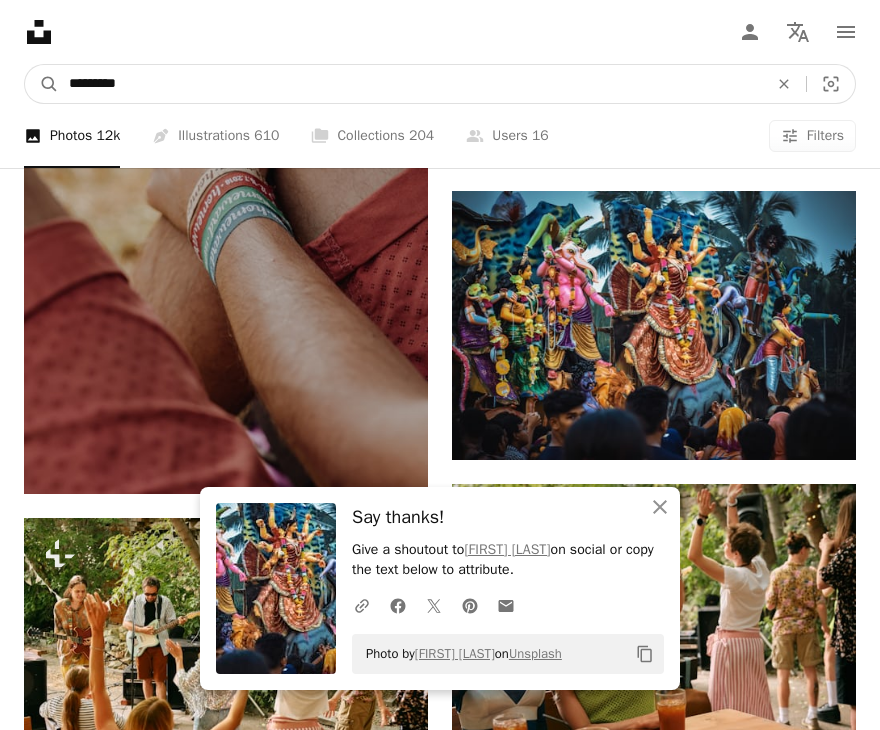 click on "*********" at bounding box center [410, 84] 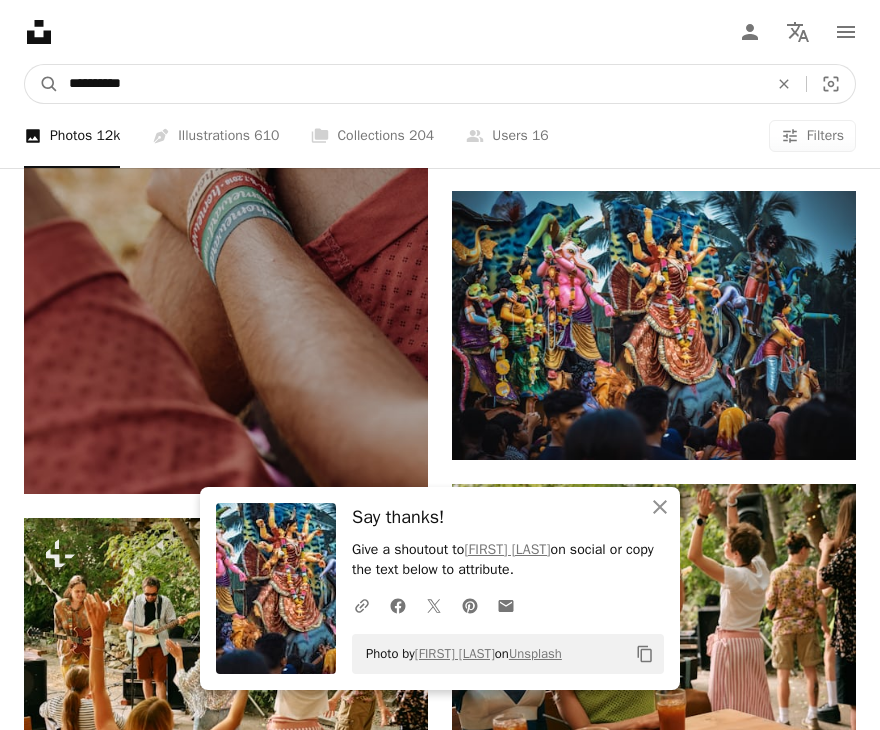 click on "A magnifying glass" at bounding box center [42, 84] 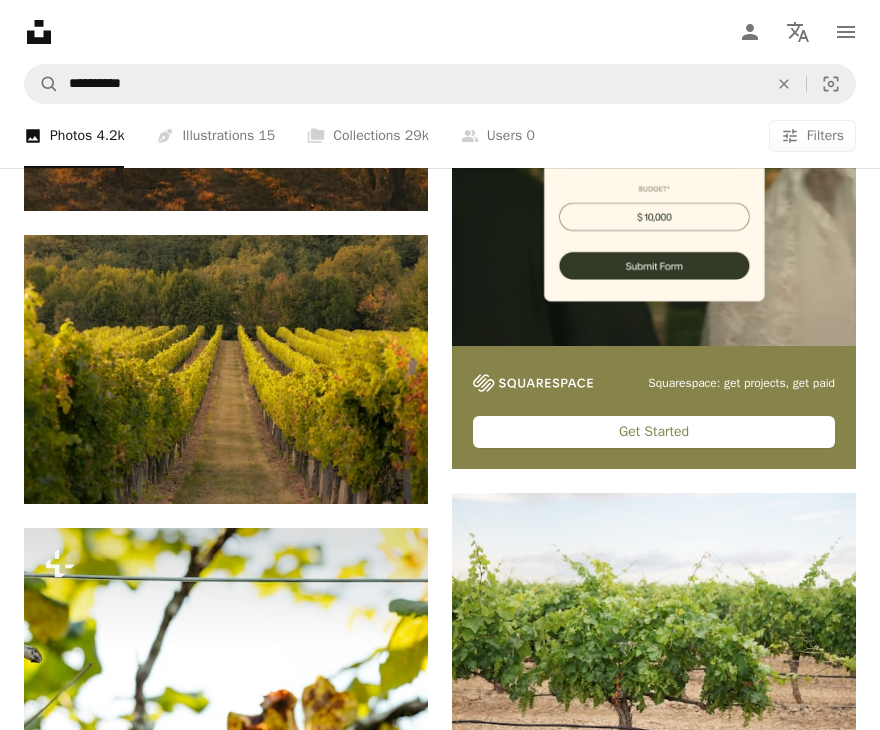 scroll, scrollTop: 610, scrollLeft: 0, axis: vertical 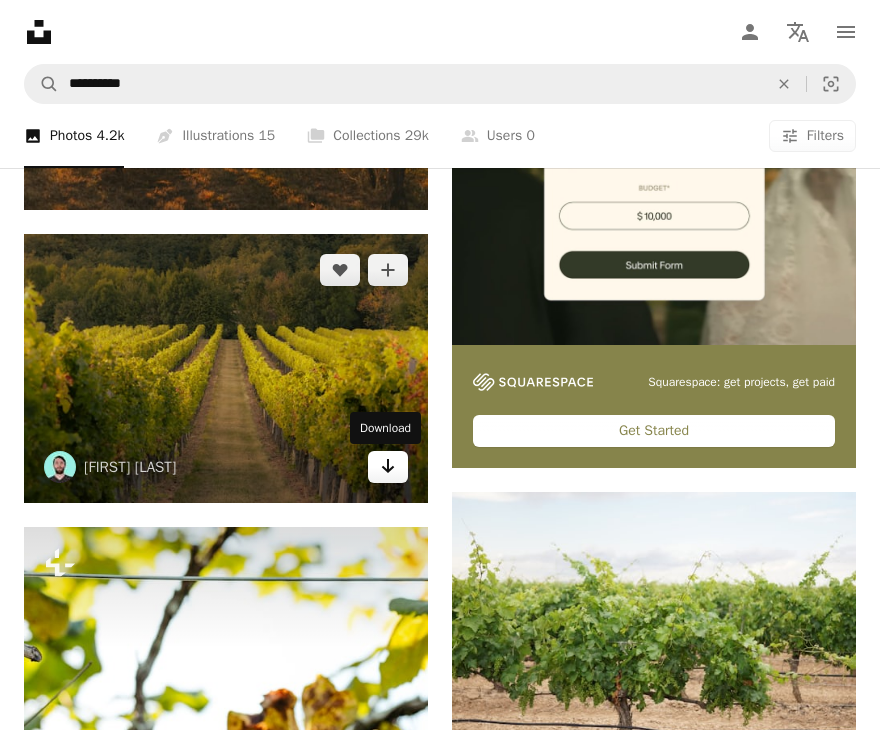click 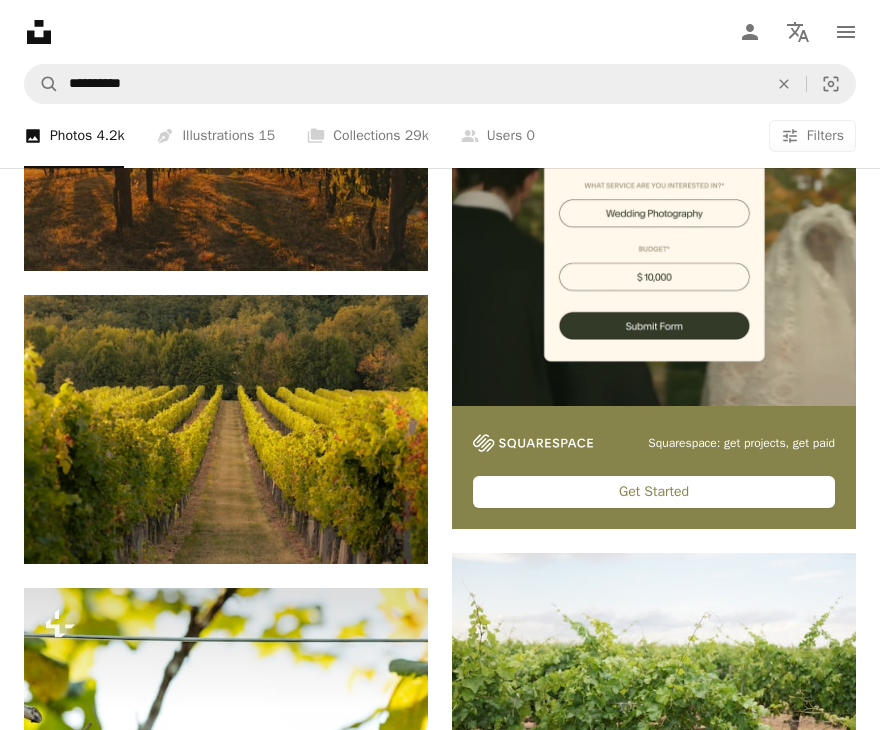 scroll, scrollTop: 0, scrollLeft: 0, axis: both 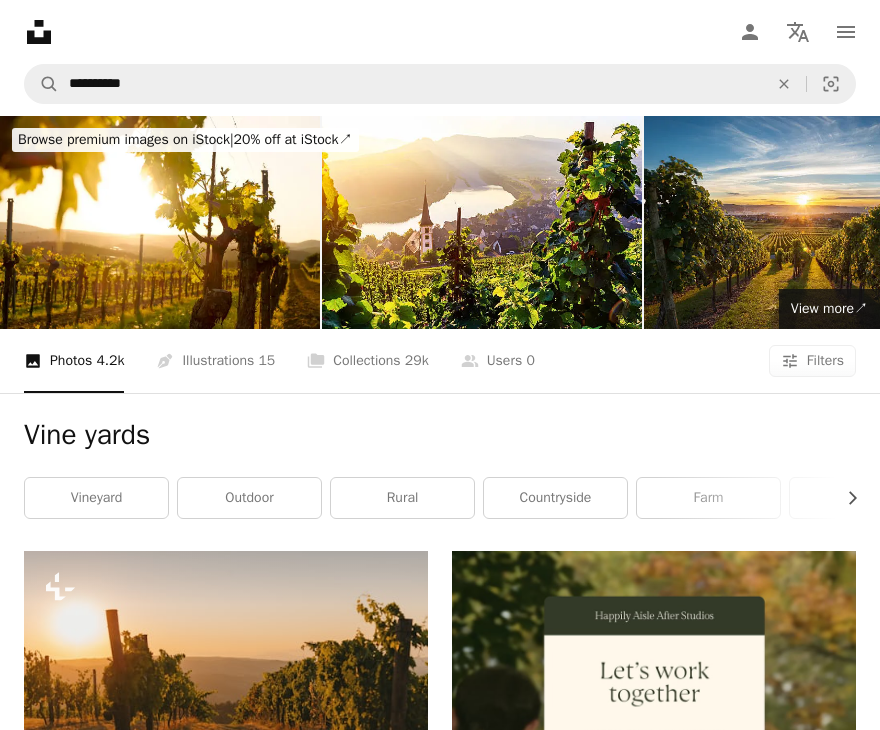 click on "Unsplash logo Unsplash Home A photo Pen Tool A compass A stack of folders Download Person Localization icon navigation menu" at bounding box center (440, 32) 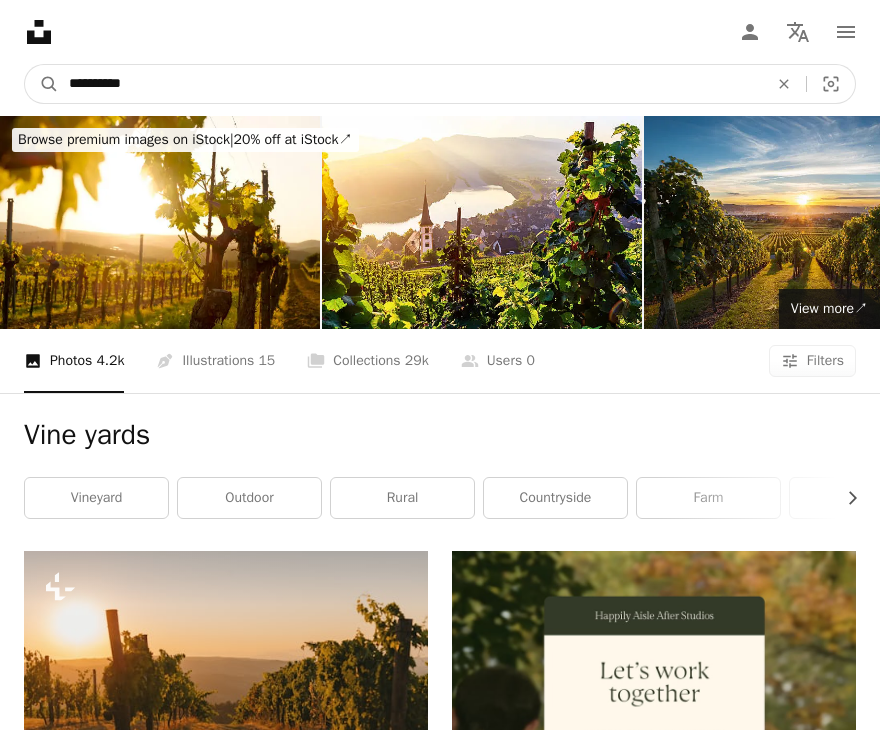 click on "**********" at bounding box center (410, 84) 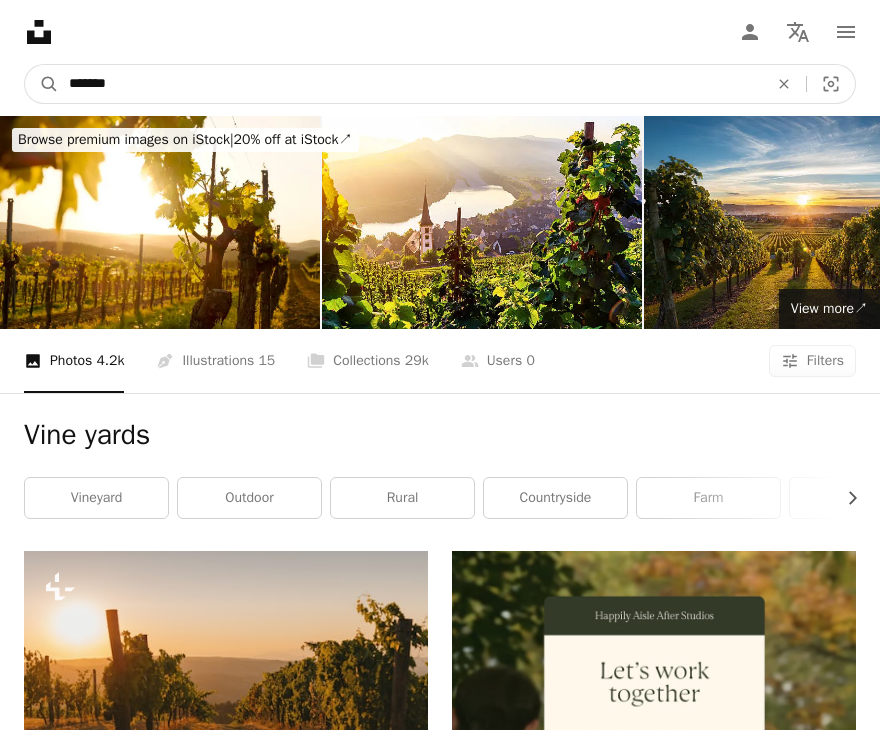 type on "********" 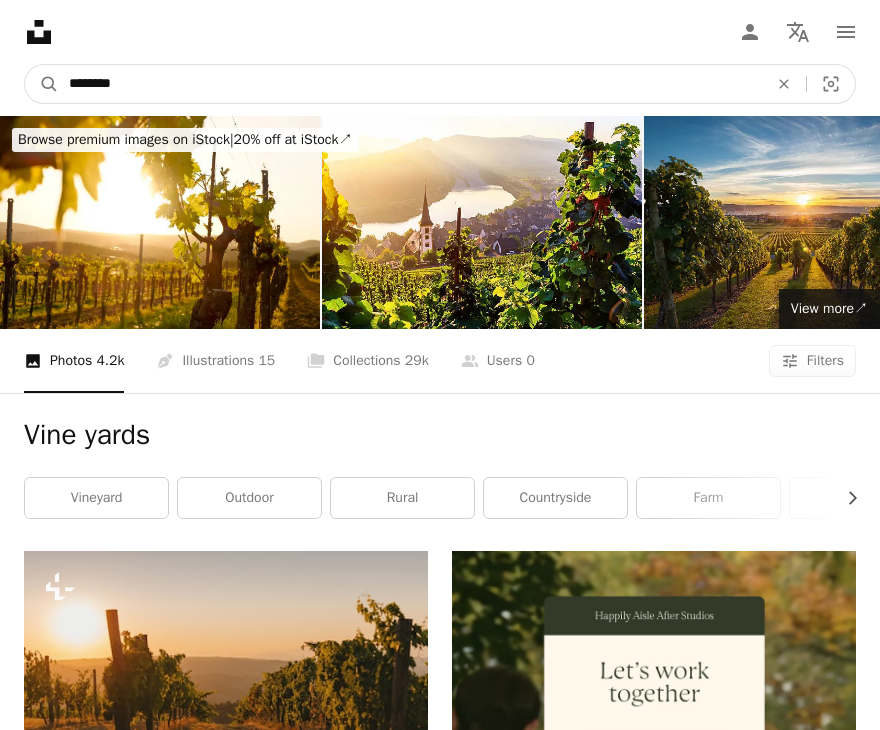 click on "A magnifying glass" at bounding box center [42, 84] 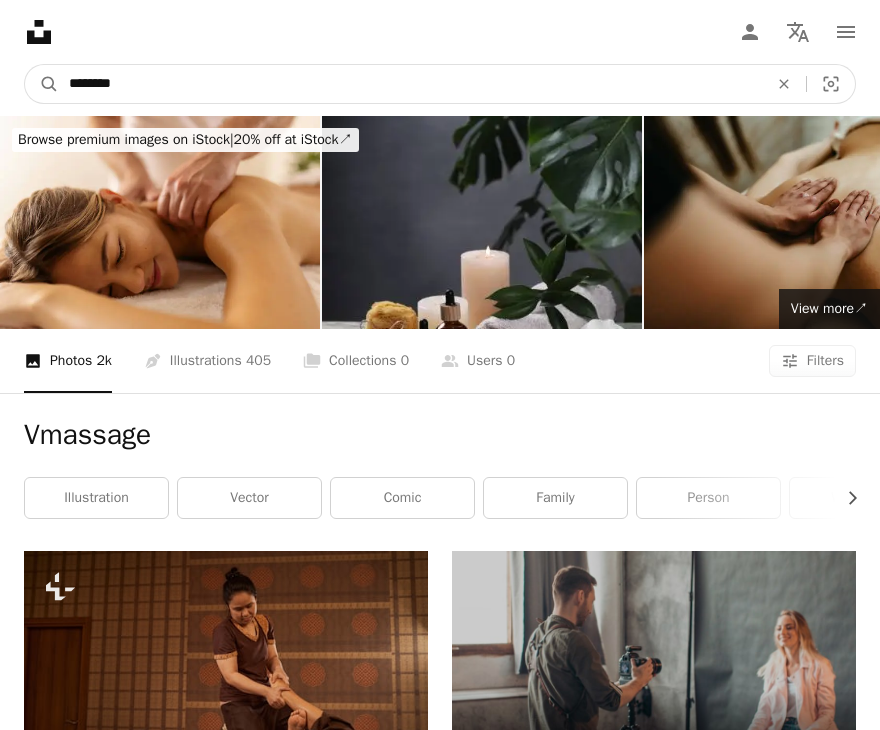 click on "********" at bounding box center (410, 84) 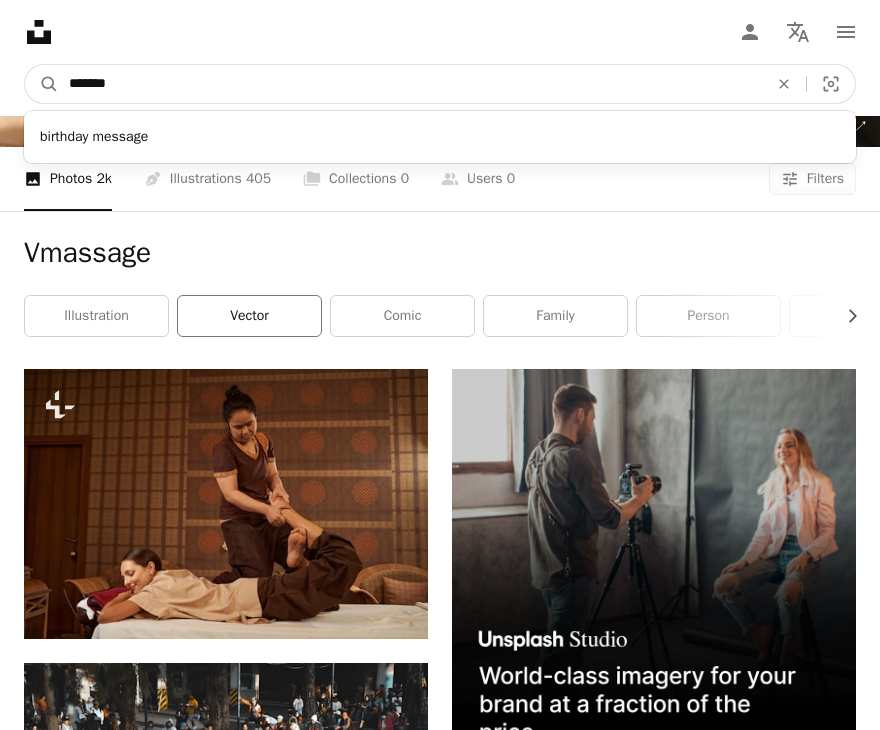 scroll, scrollTop: 142, scrollLeft: 0, axis: vertical 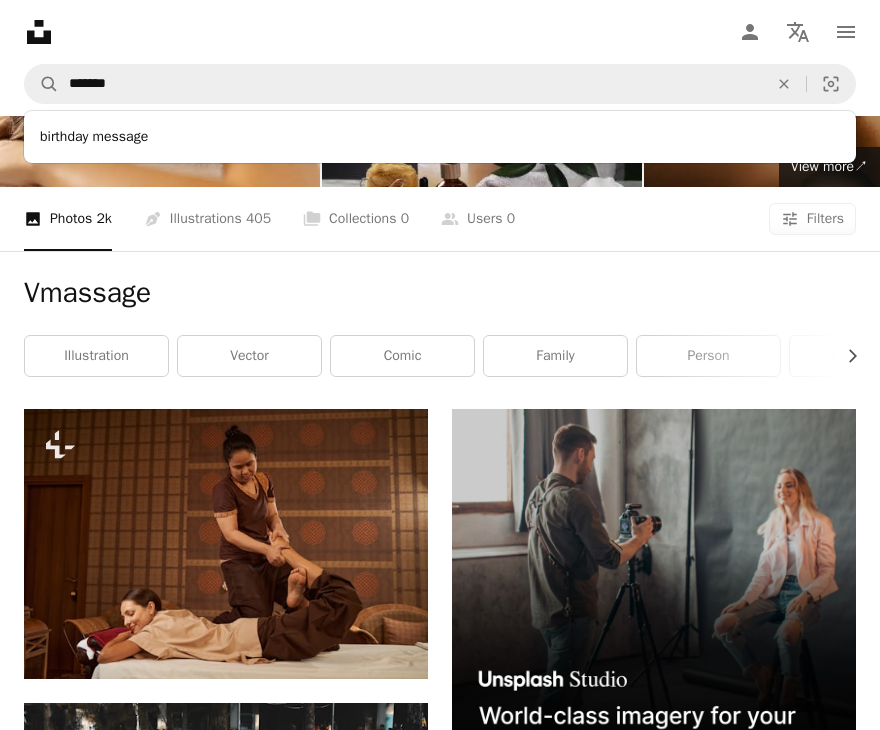 click on "Vmassage Chevron right illustration vector comic family person wallpaper background mixed family wedding invite 3d 3d render abstract" at bounding box center [440, 330] 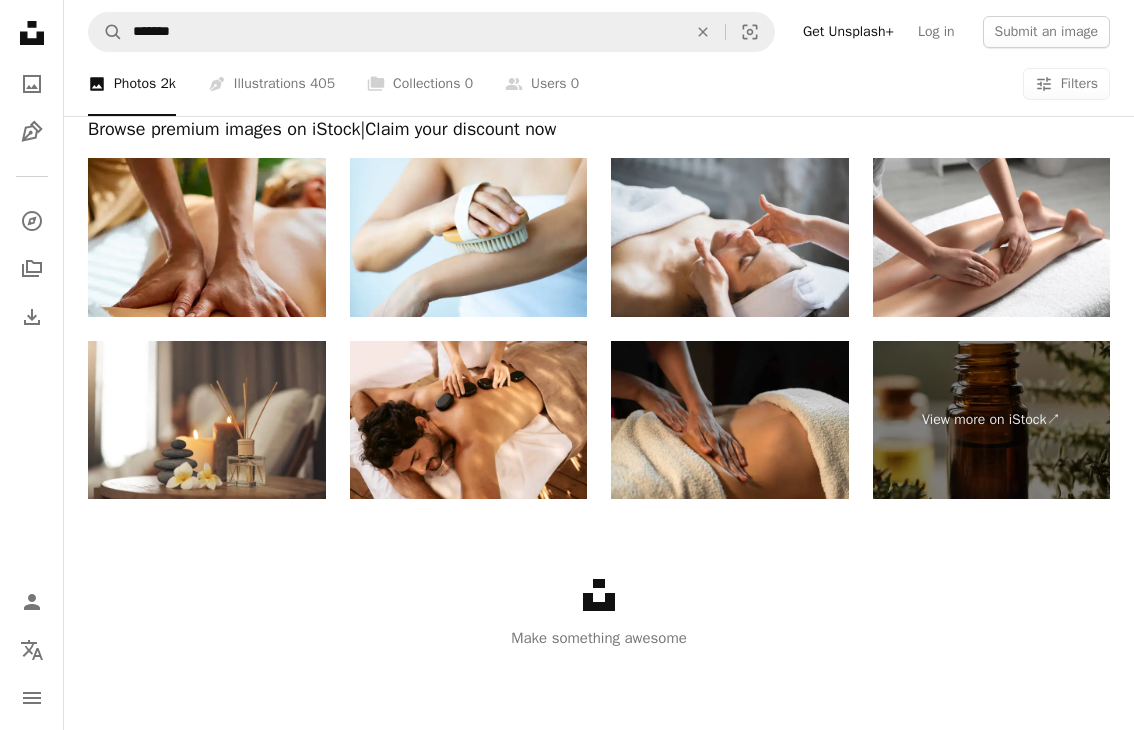 scroll, scrollTop: 3393, scrollLeft: 0, axis: vertical 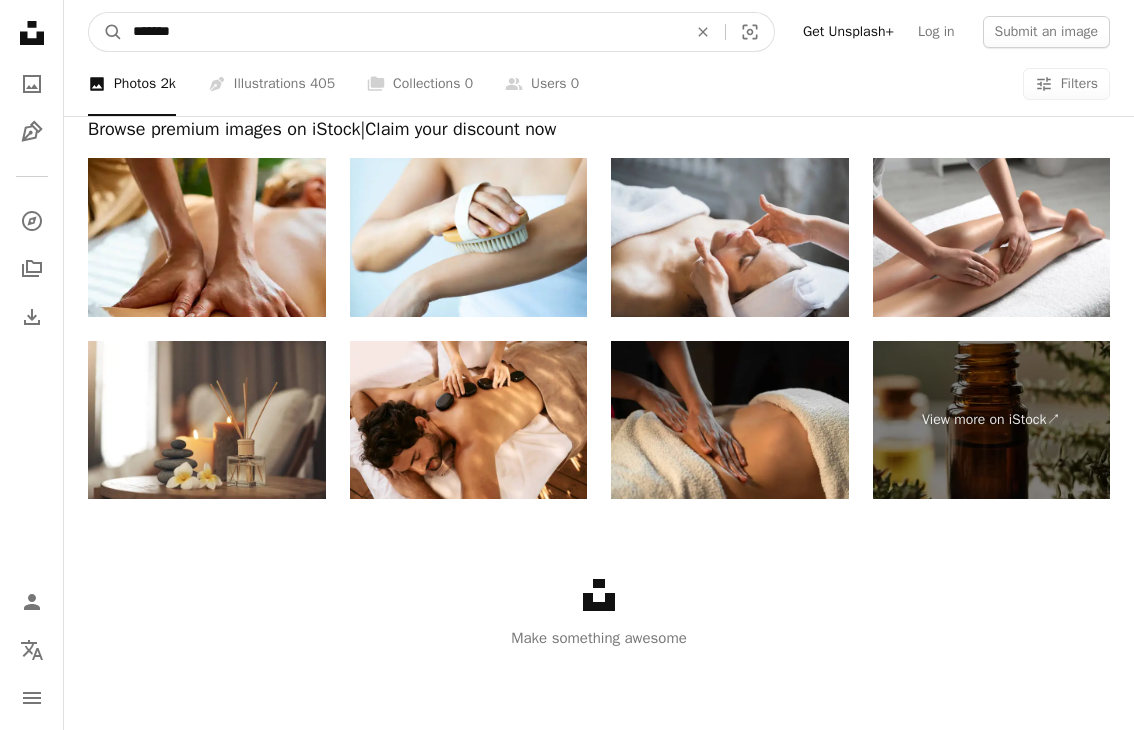 click on "*******" at bounding box center [402, 32] 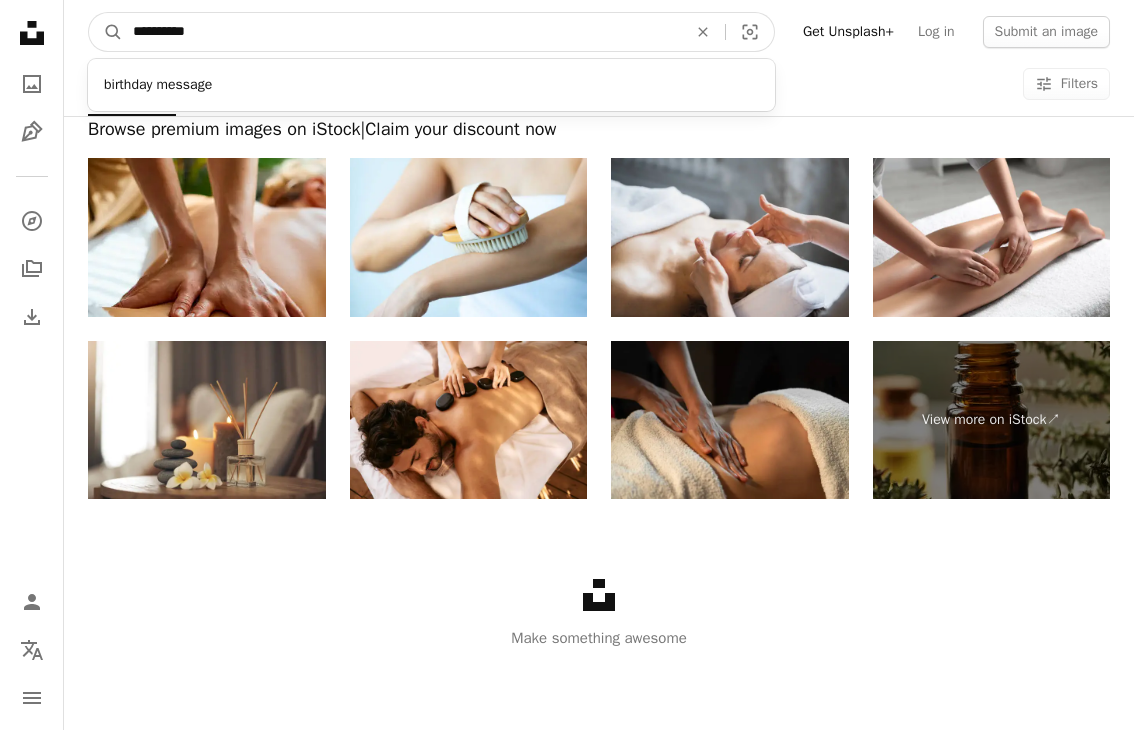 type on "**********" 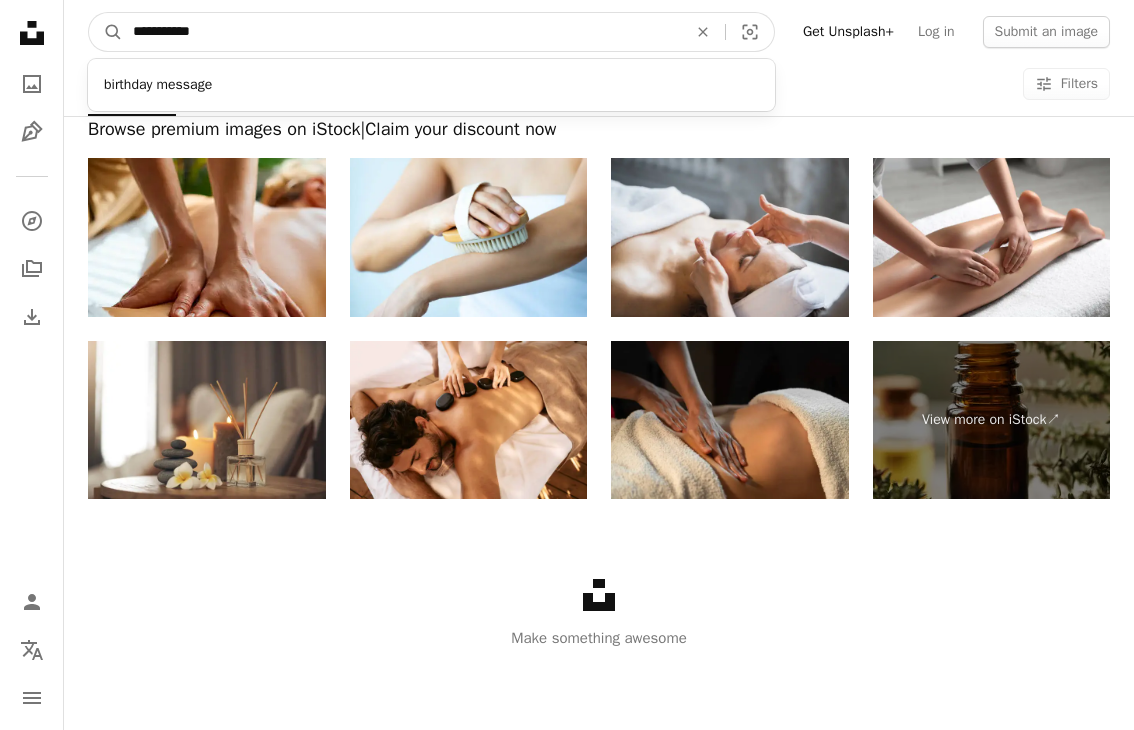 click on "A magnifying glass" at bounding box center [106, 32] 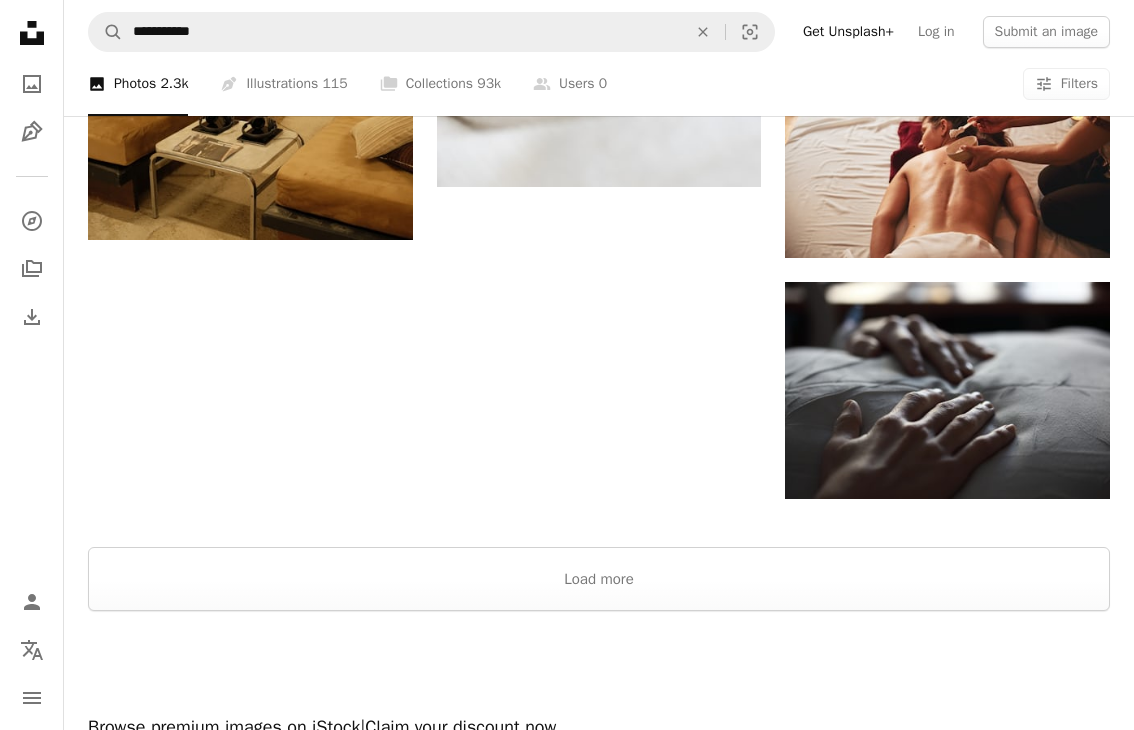 scroll, scrollTop: 2906, scrollLeft: 0, axis: vertical 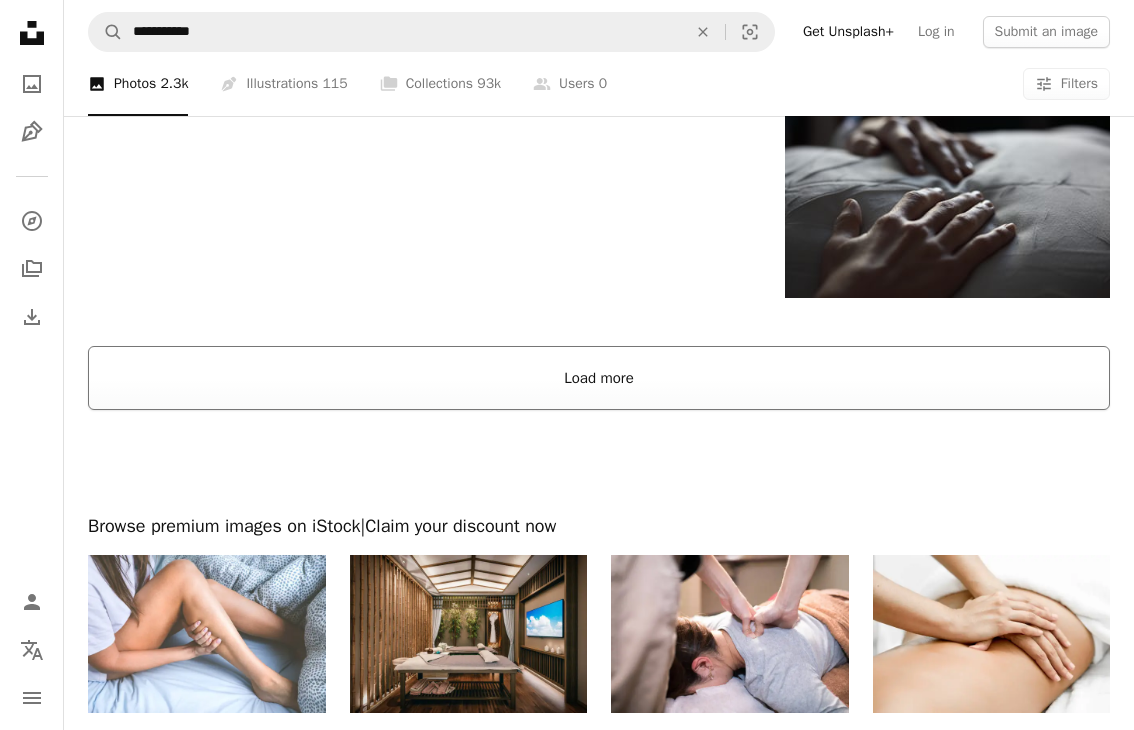 click on "Load more" at bounding box center [599, 378] 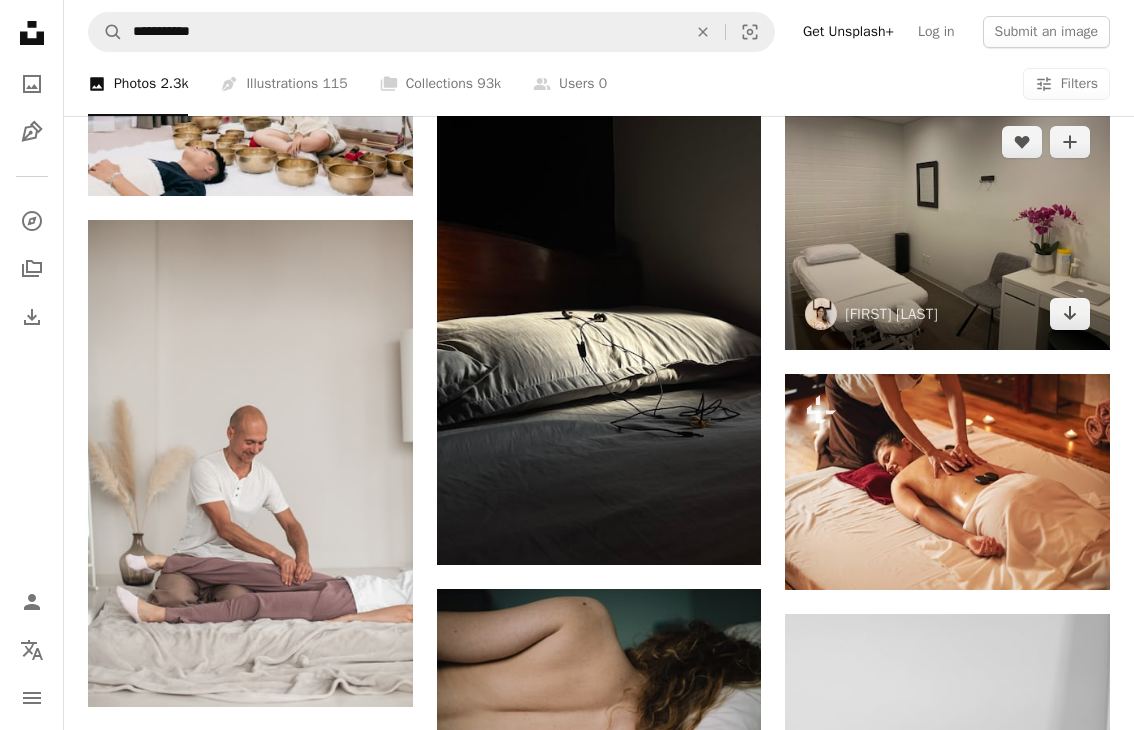 scroll, scrollTop: 18089, scrollLeft: 0, axis: vertical 